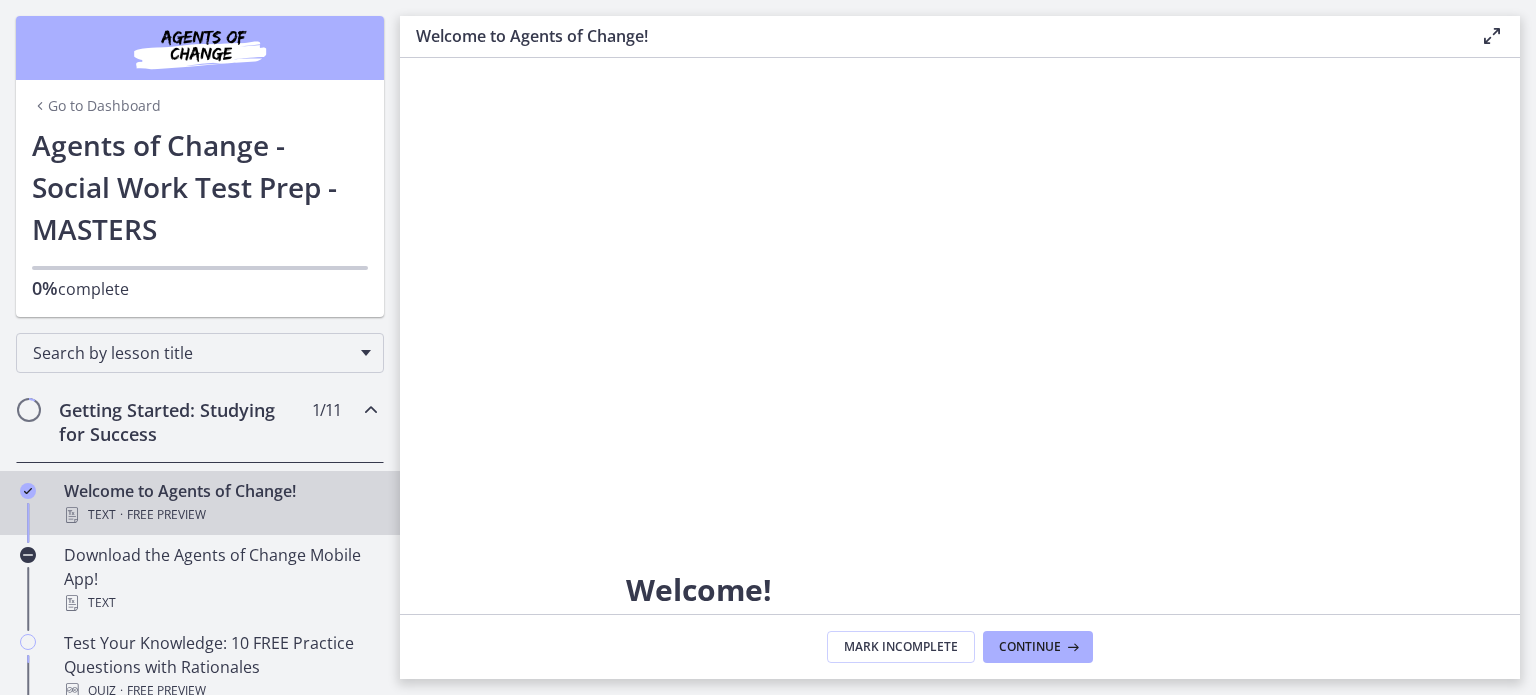 scroll, scrollTop: 0, scrollLeft: 0, axis: both 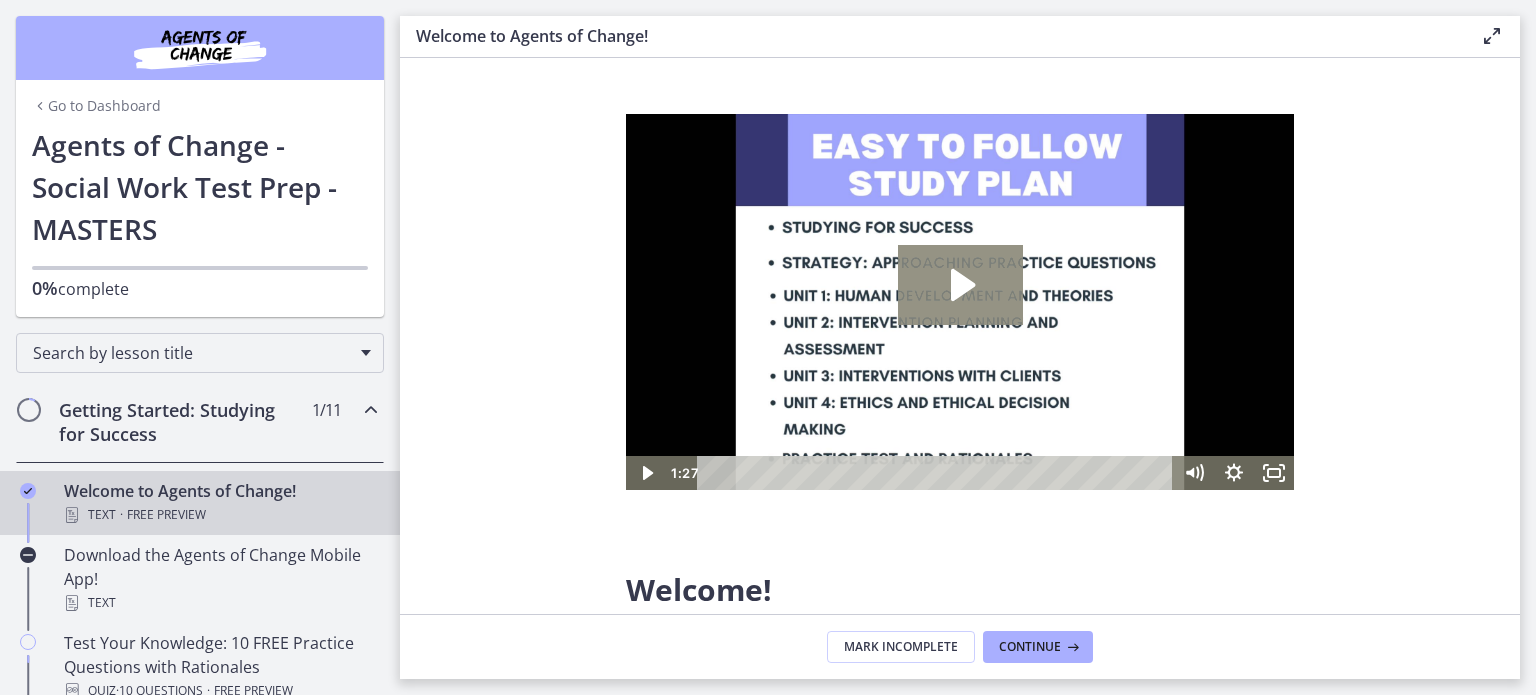 click 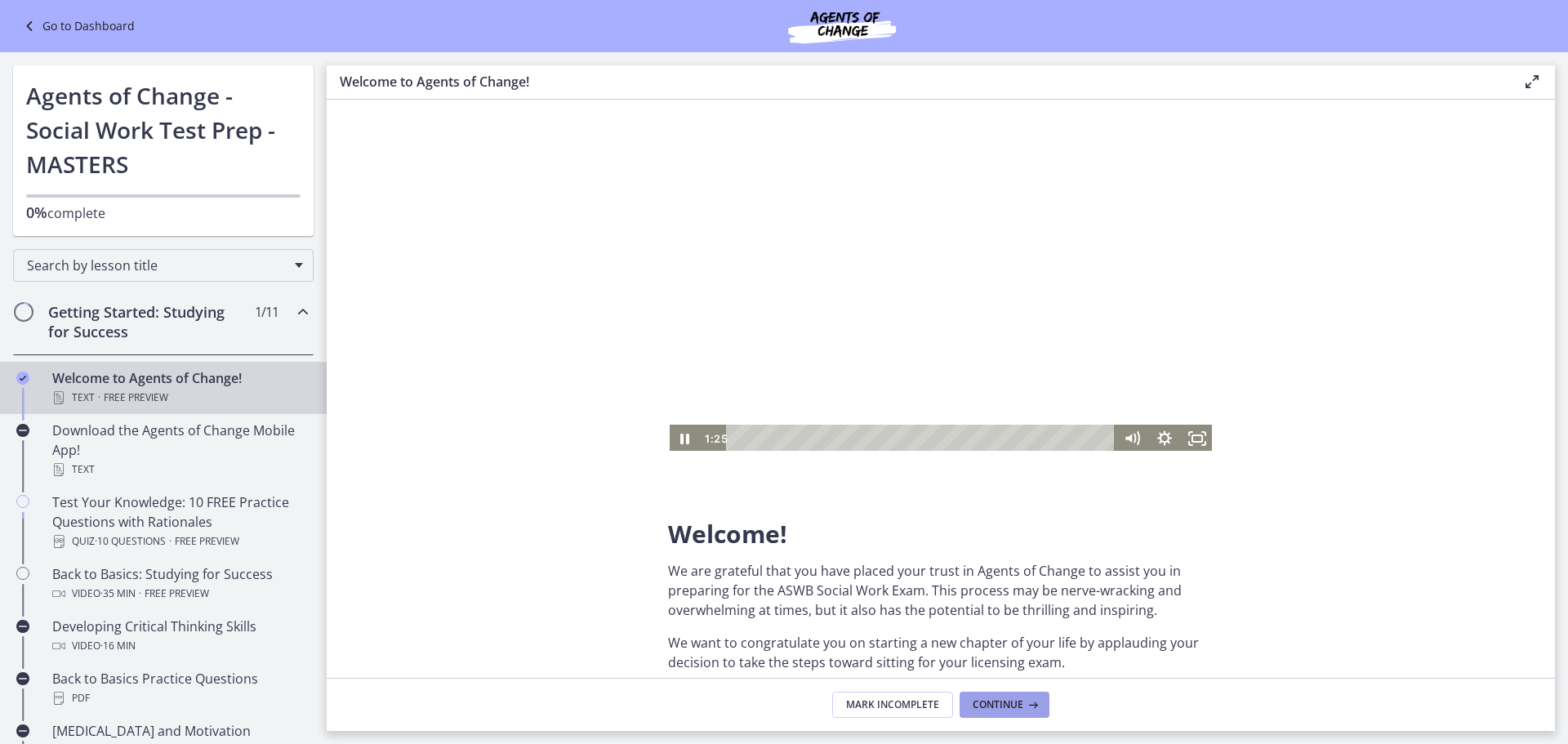 click at bounding box center (1031, 705) 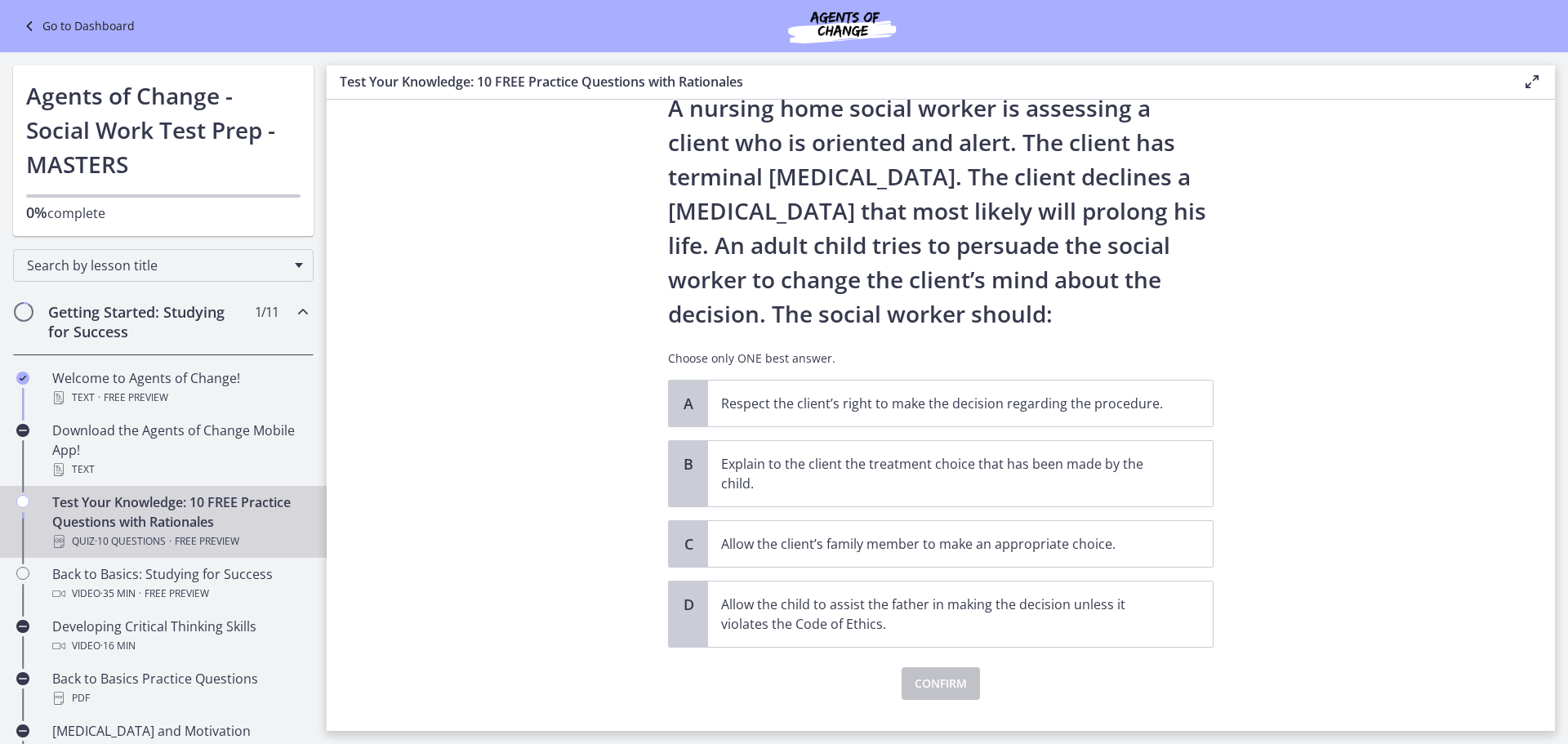 scroll, scrollTop: 0, scrollLeft: 0, axis: both 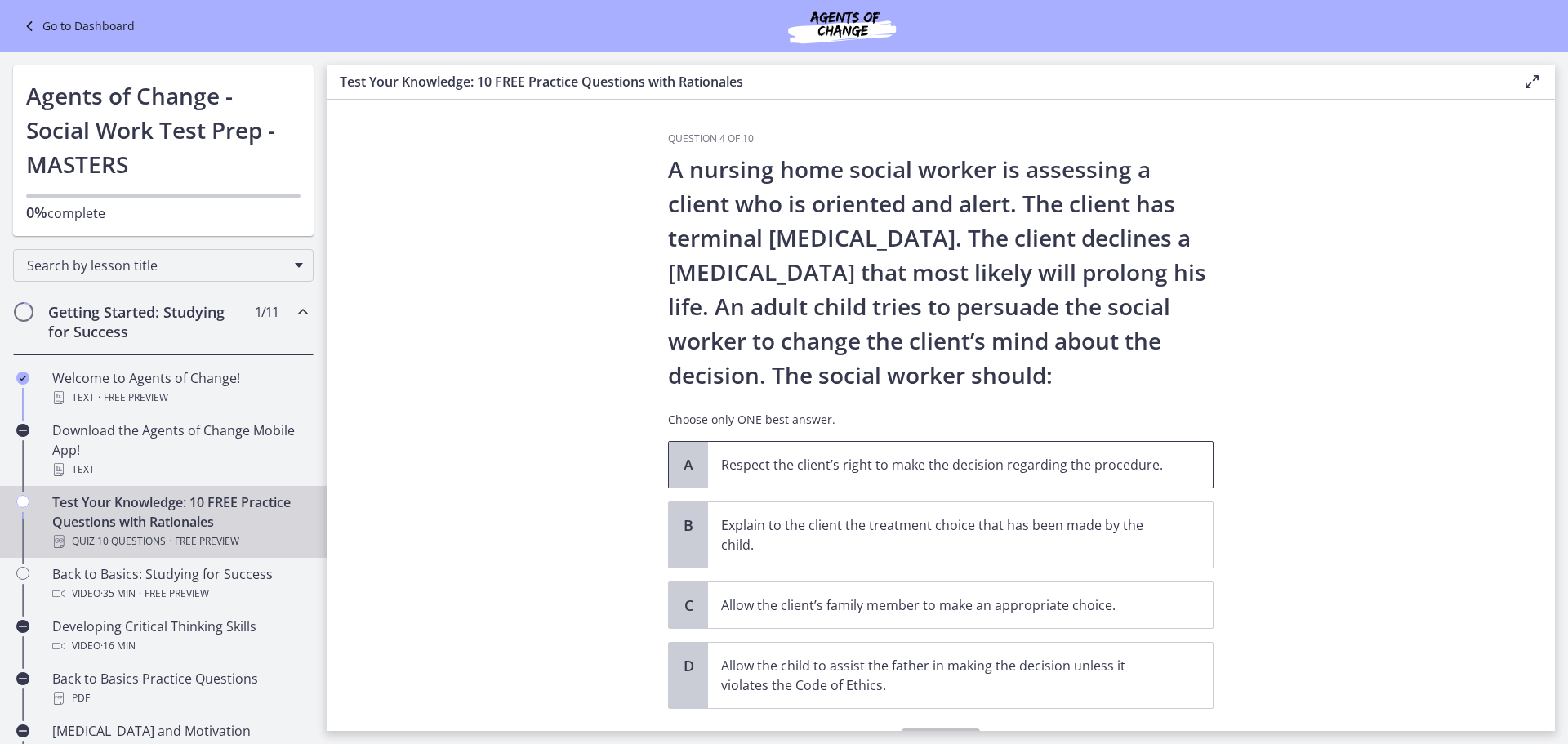 click on "Respect the client’s right to make the decision regarding the procedure." at bounding box center (960, 465) 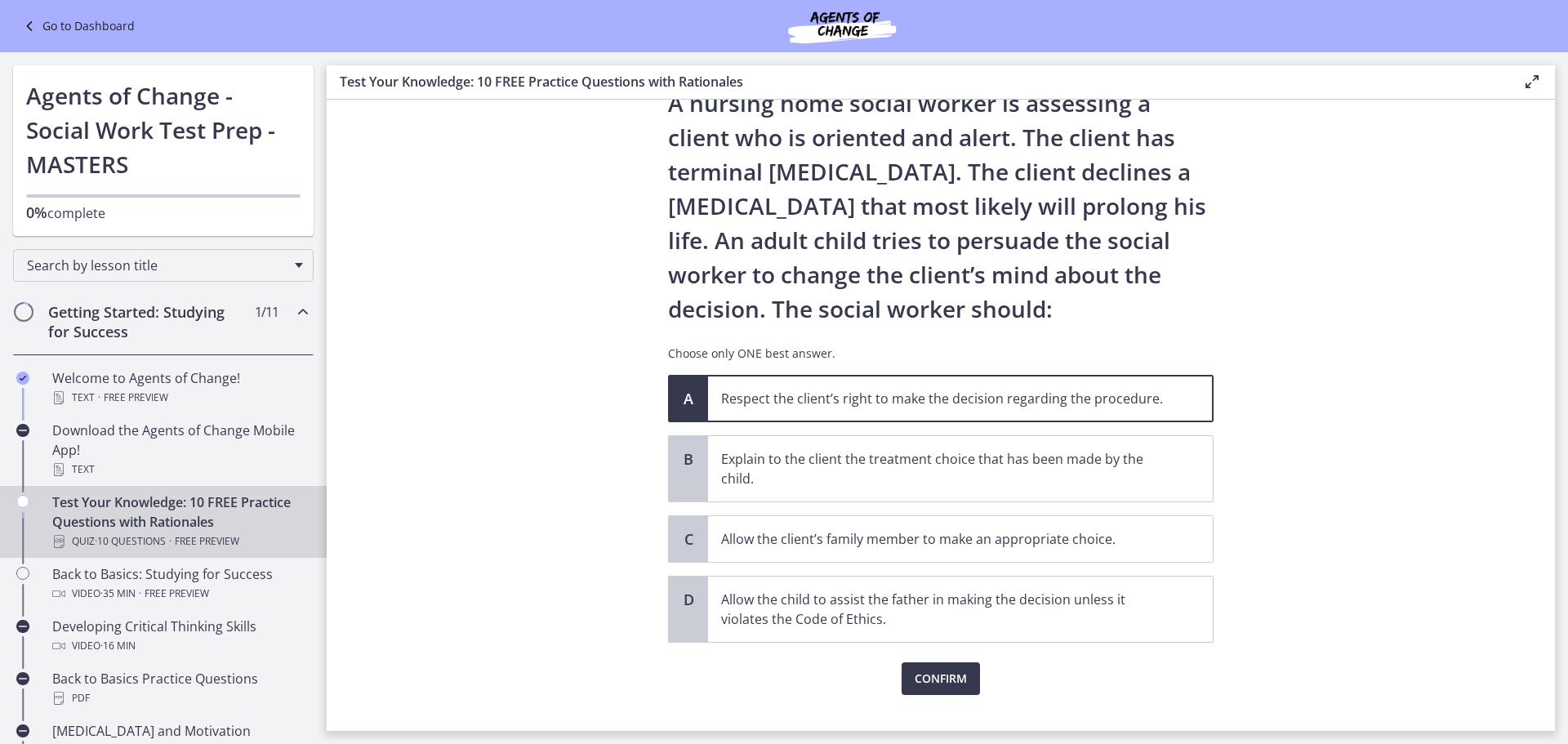 scroll, scrollTop: 96, scrollLeft: 0, axis: vertical 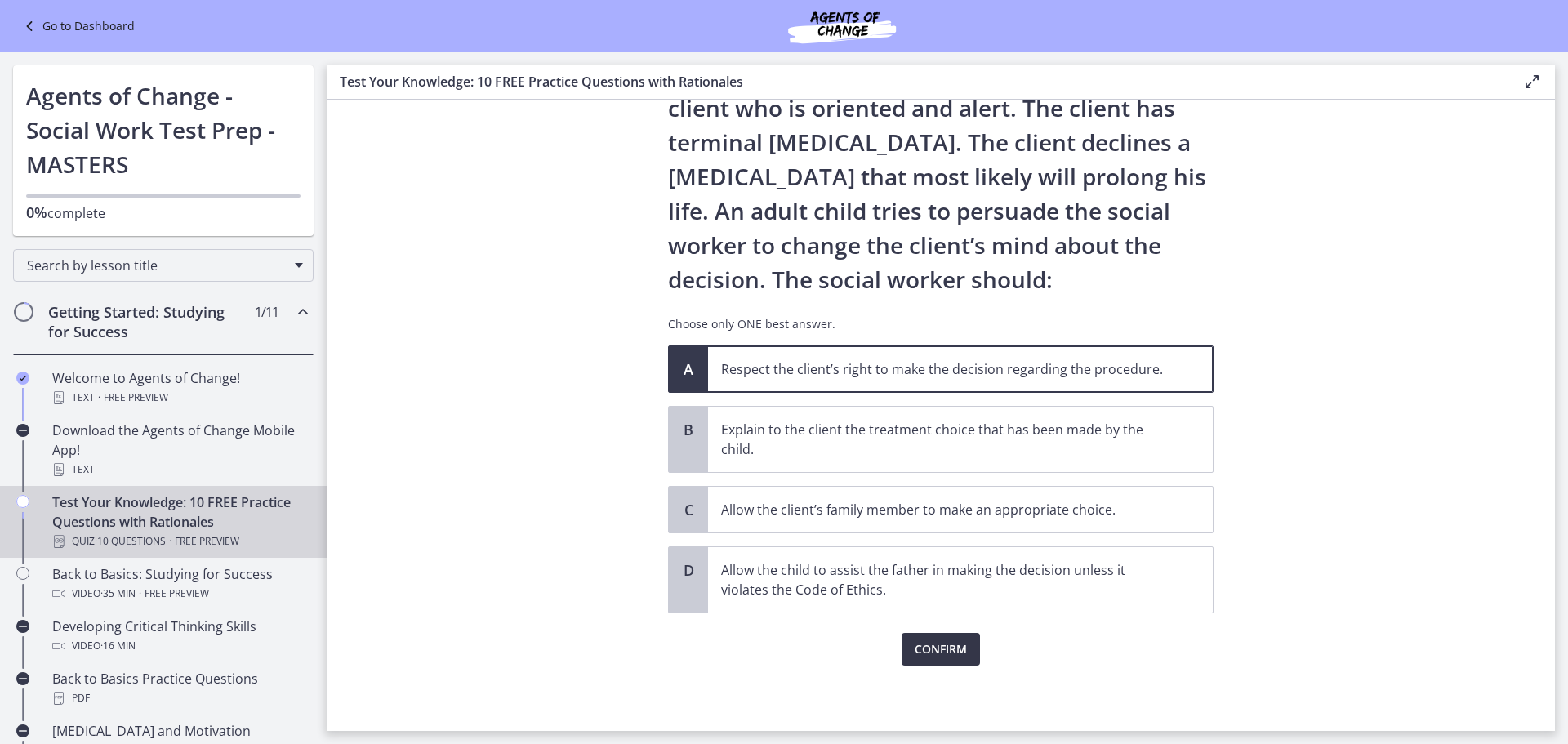 click on "Confirm" at bounding box center (941, 649) 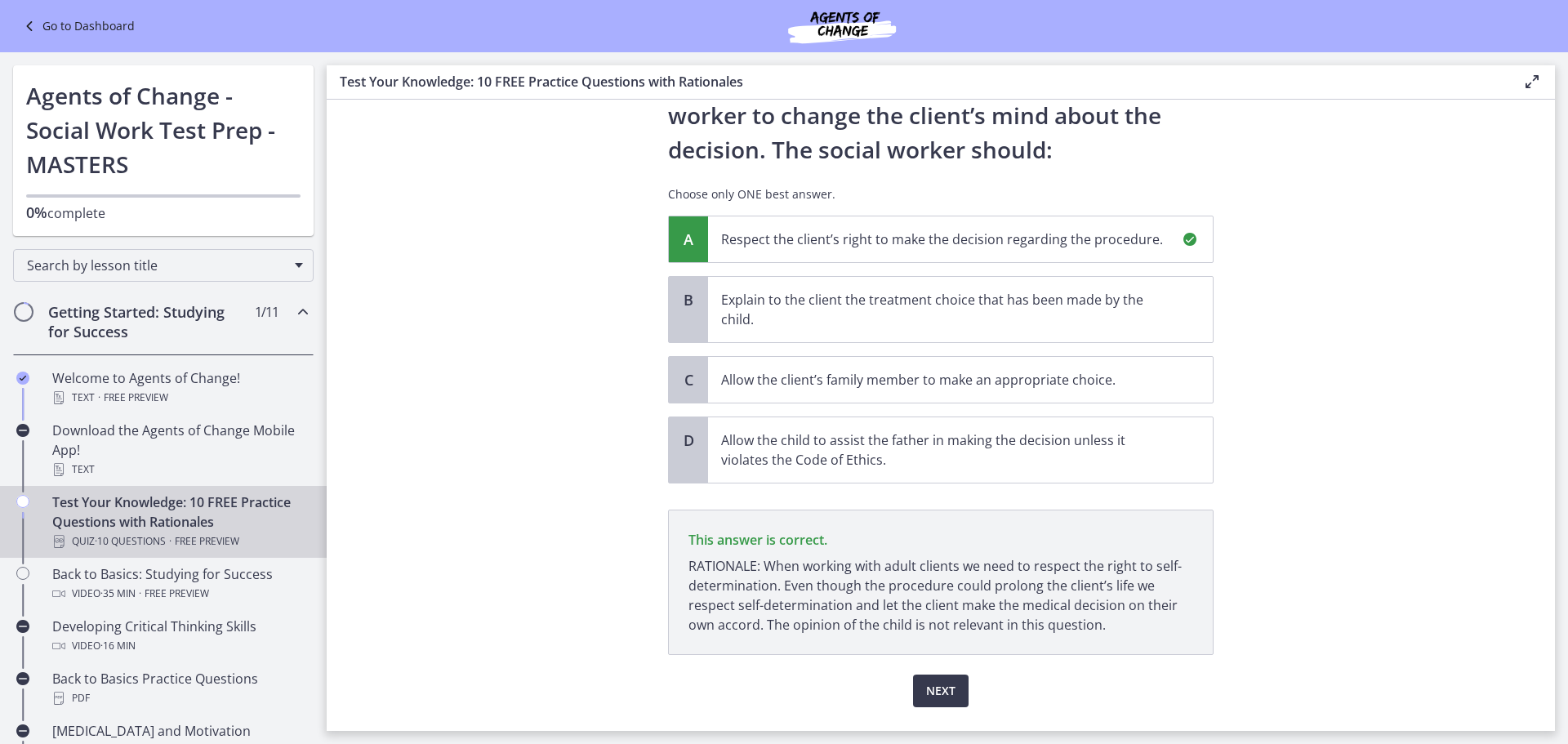 scroll, scrollTop: 267, scrollLeft: 0, axis: vertical 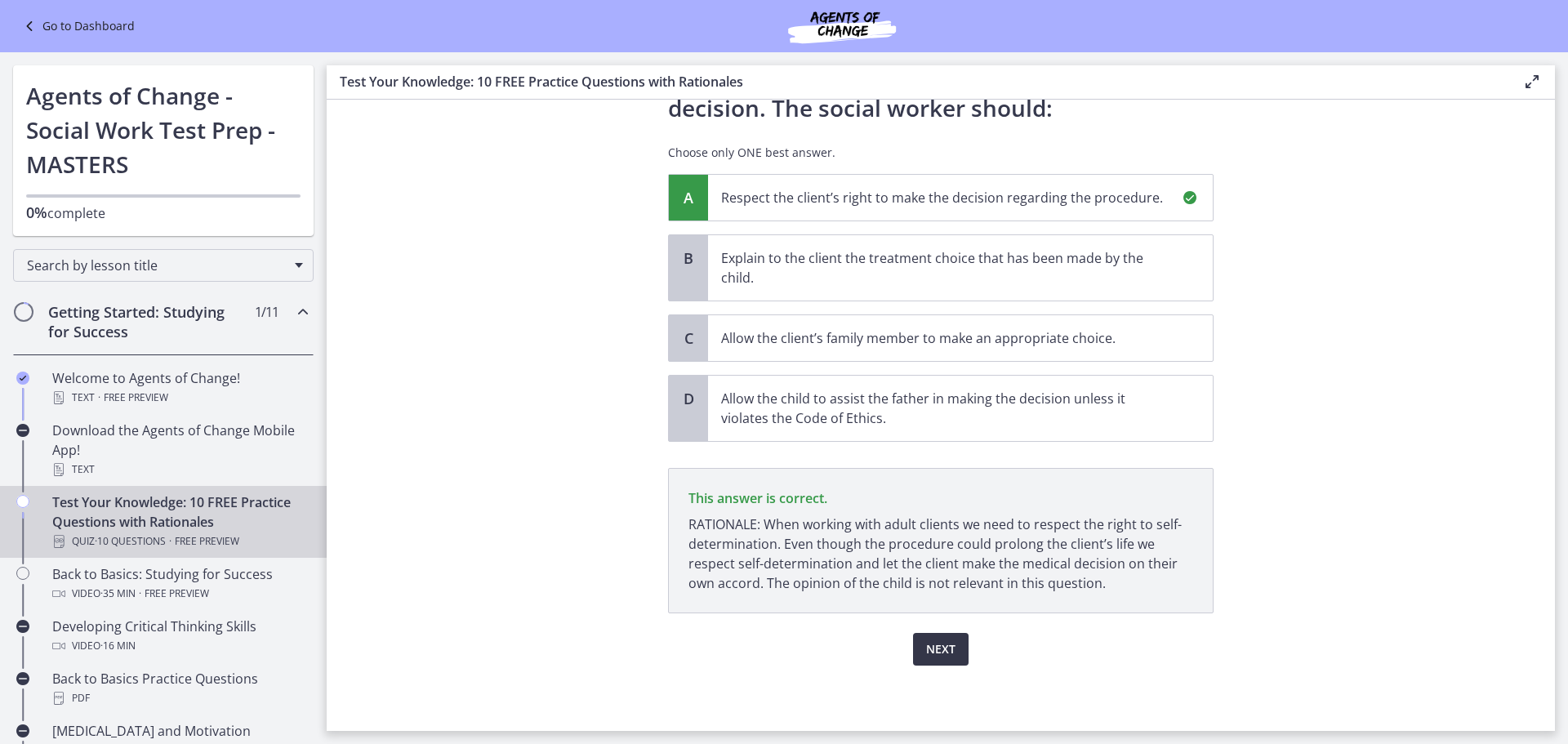 click on "Next" at bounding box center (941, 649) 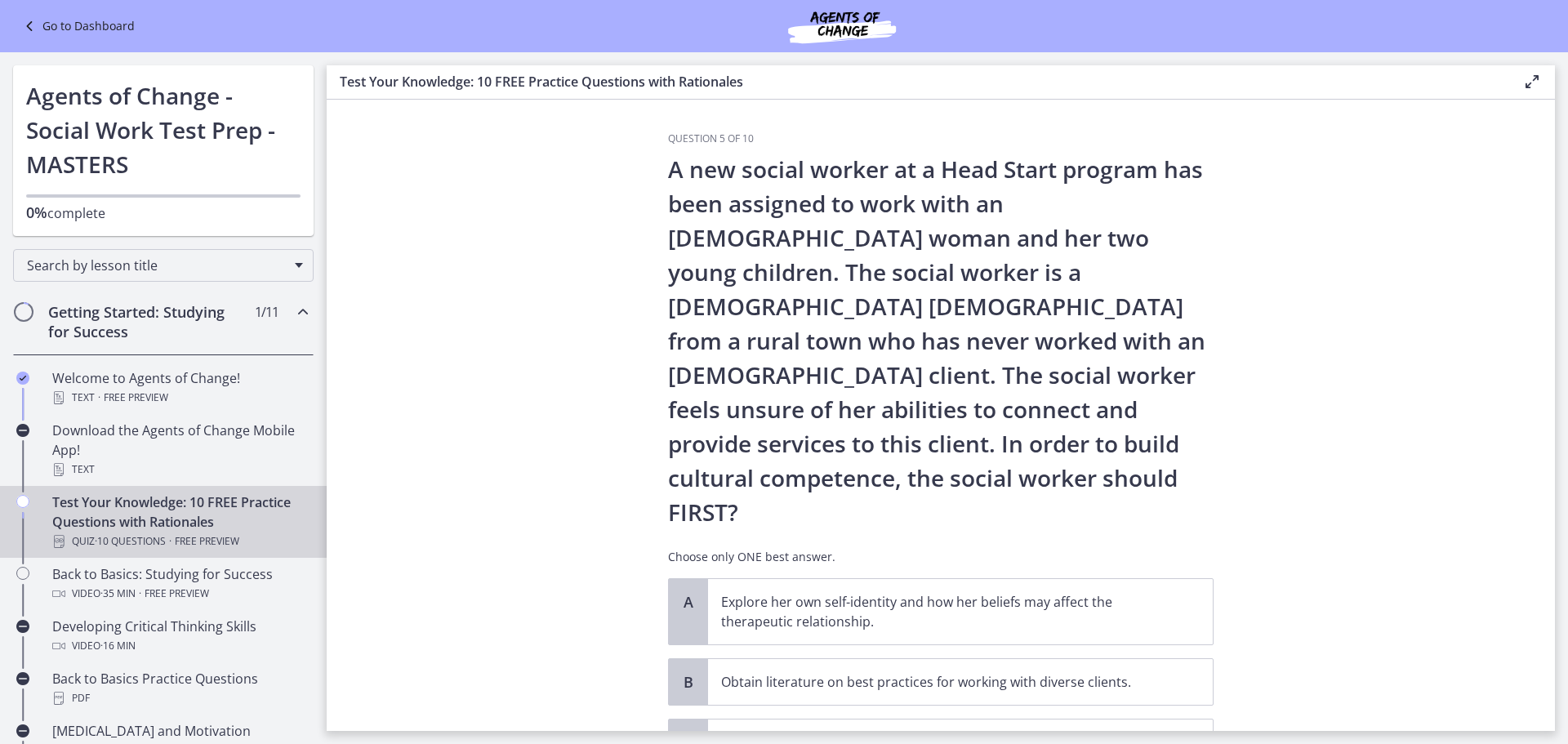 scroll, scrollTop: 145, scrollLeft: 0, axis: vertical 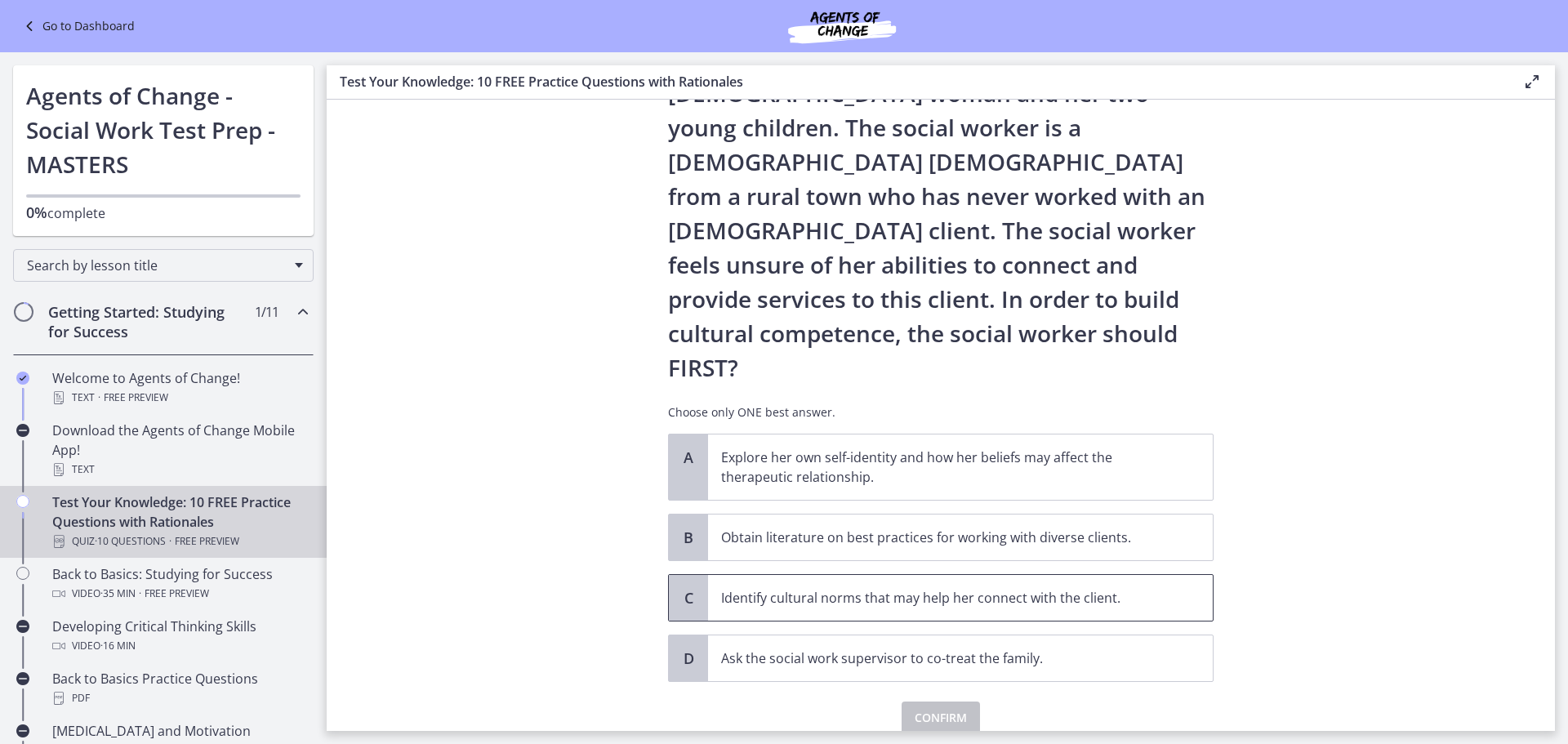 click on "Identify cultural norms that may help her connect with the client." at bounding box center (944, 598) 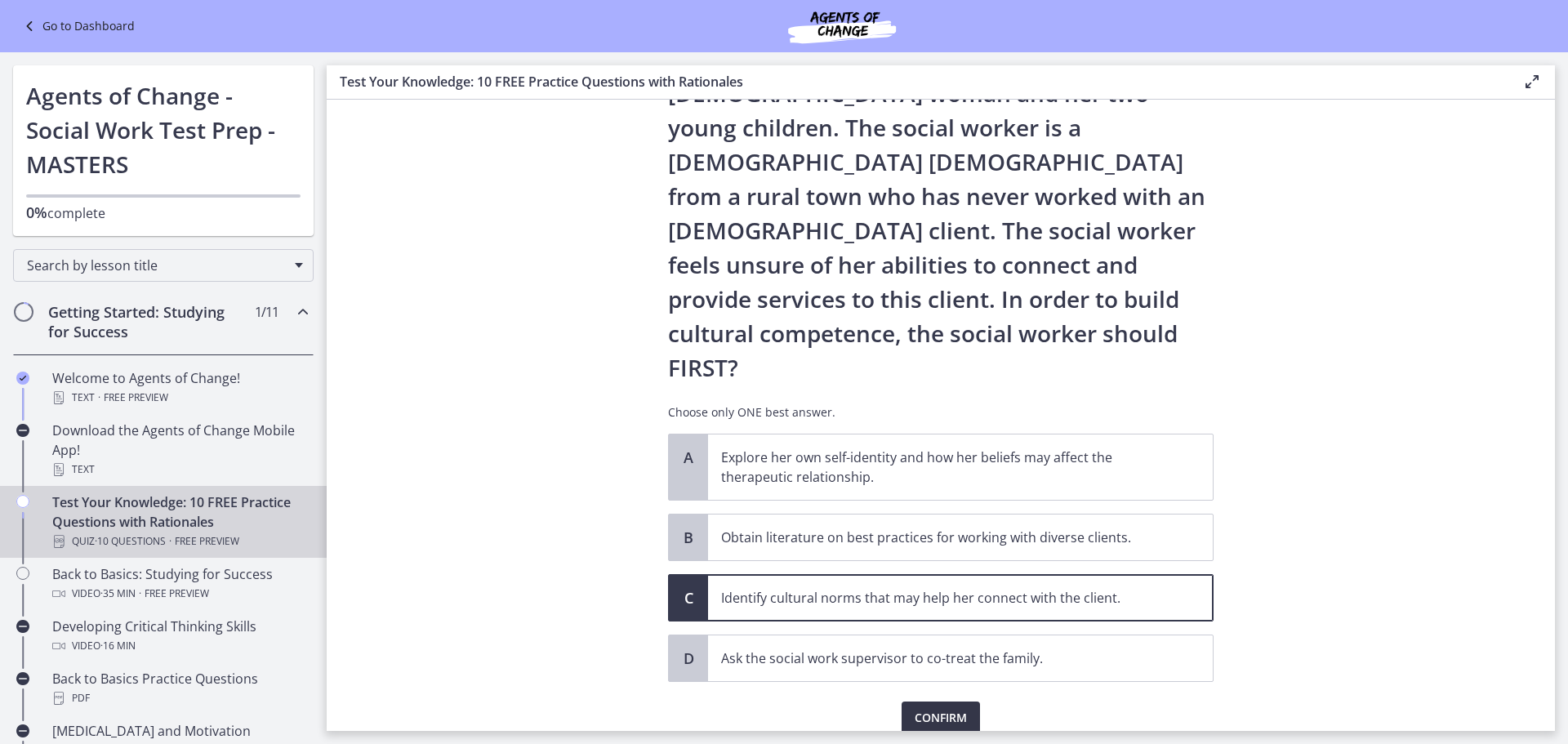 click on "Confirm" at bounding box center [941, 718] 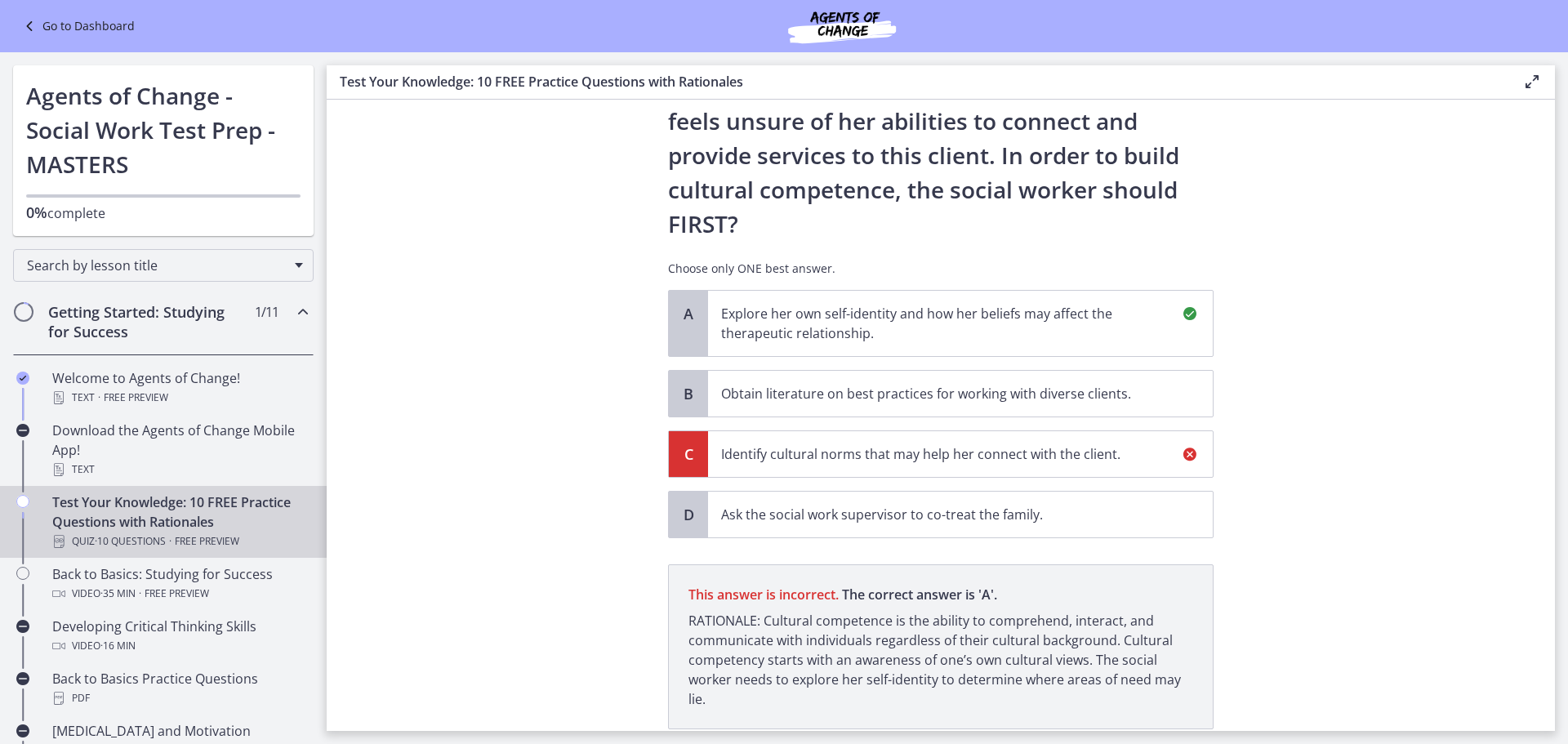 scroll, scrollTop: 336, scrollLeft: 0, axis: vertical 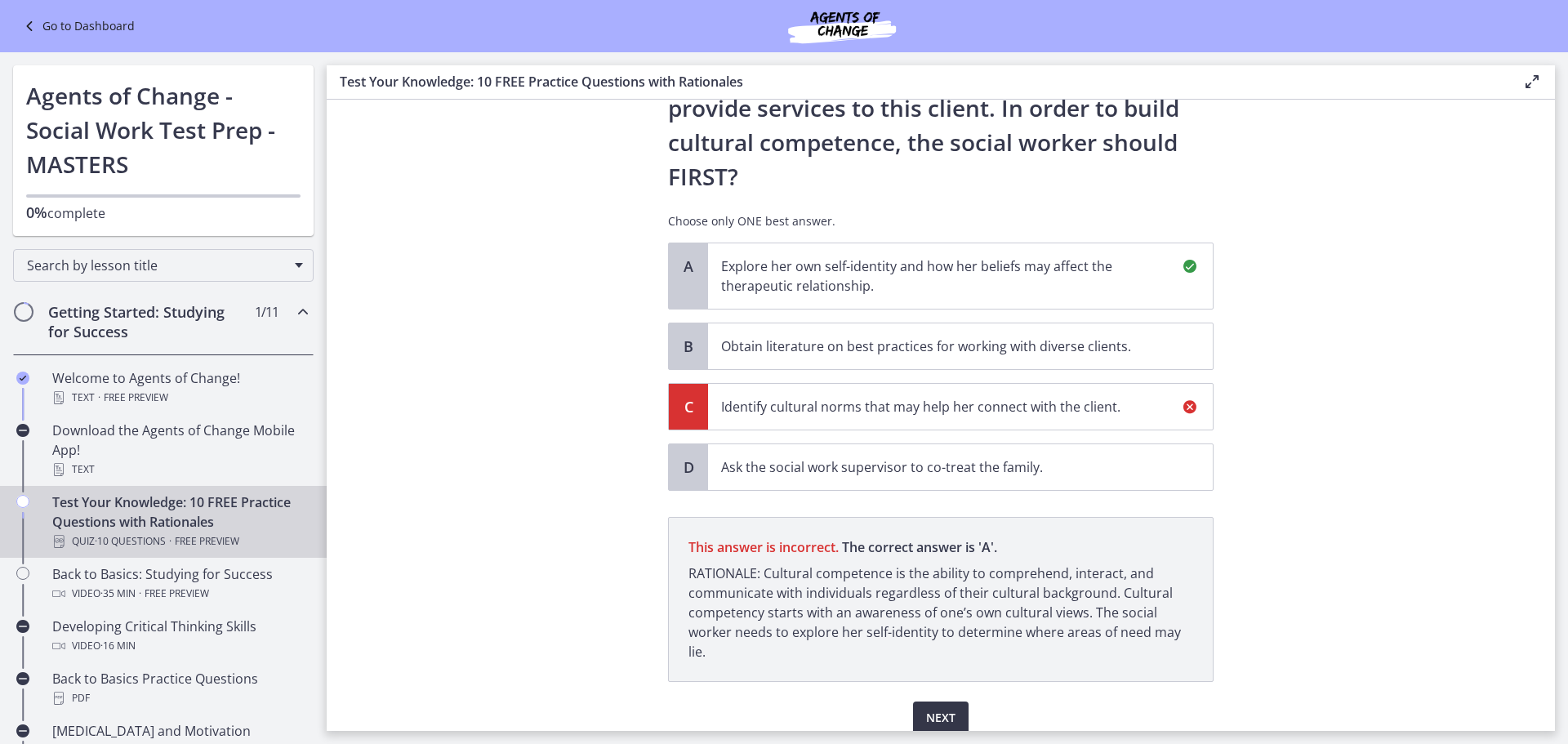 click on "Next" at bounding box center (941, 718) 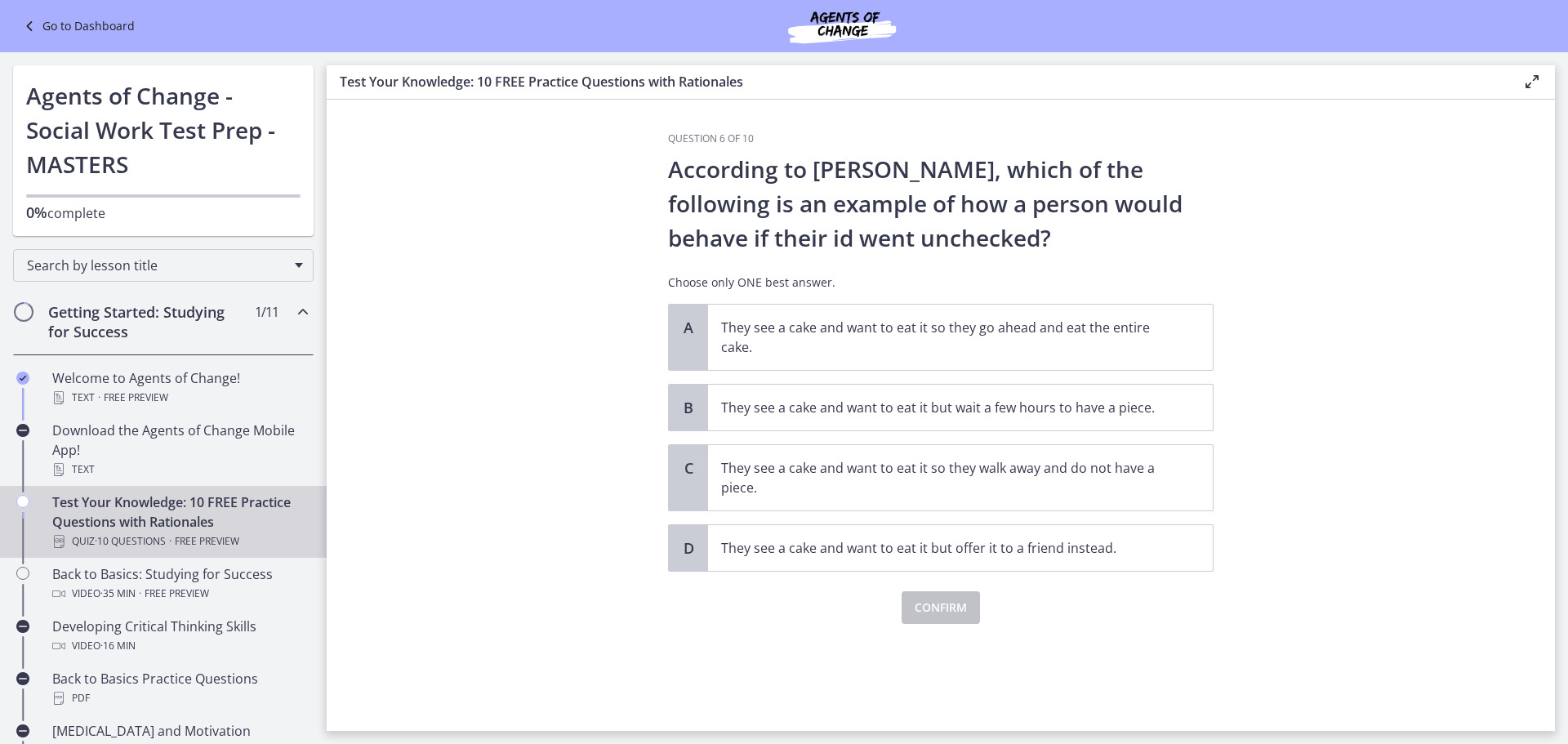 scroll, scrollTop: 0, scrollLeft: 0, axis: both 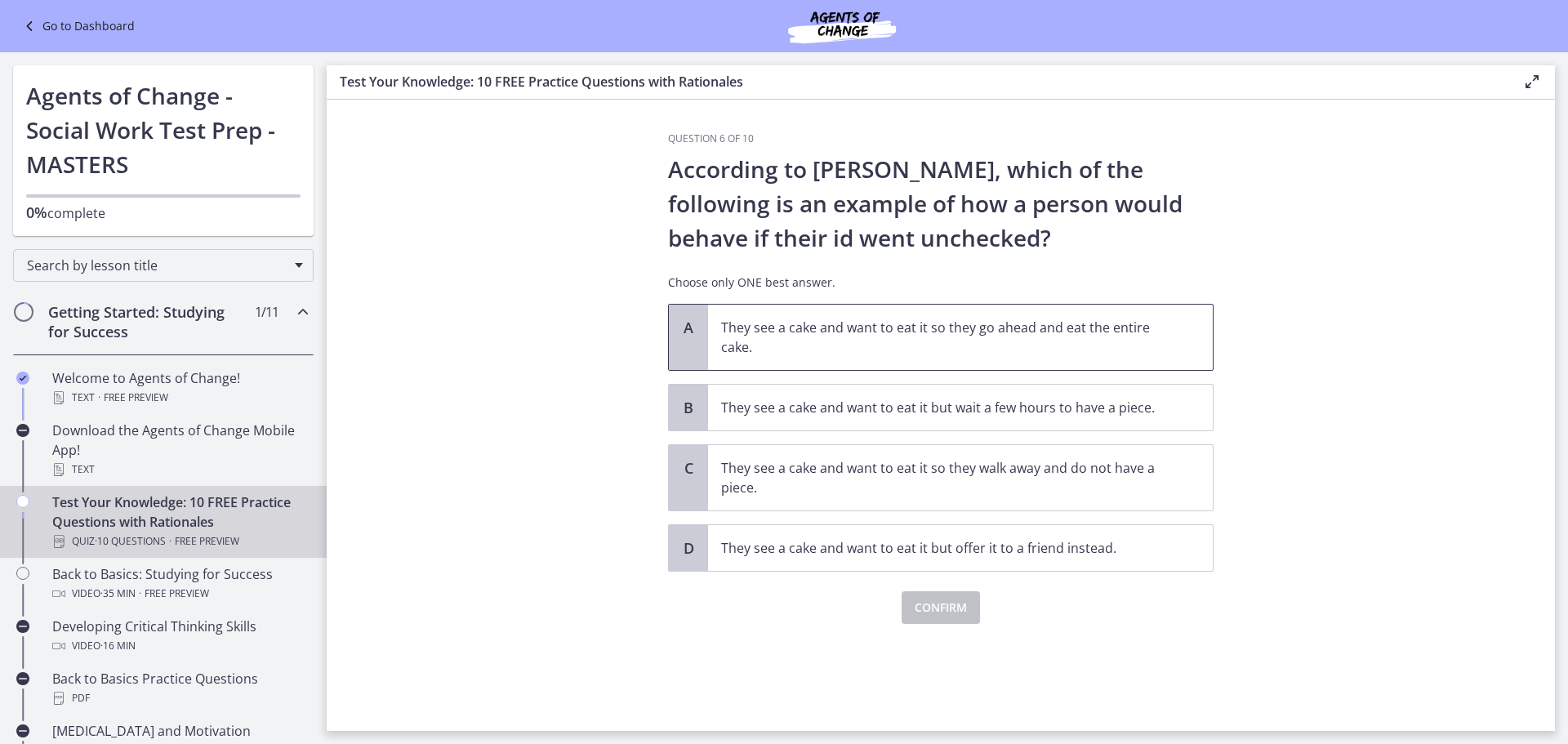 click on "They see a cake and want to eat it so they go ahead and eat the entire cake." at bounding box center [944, 337] 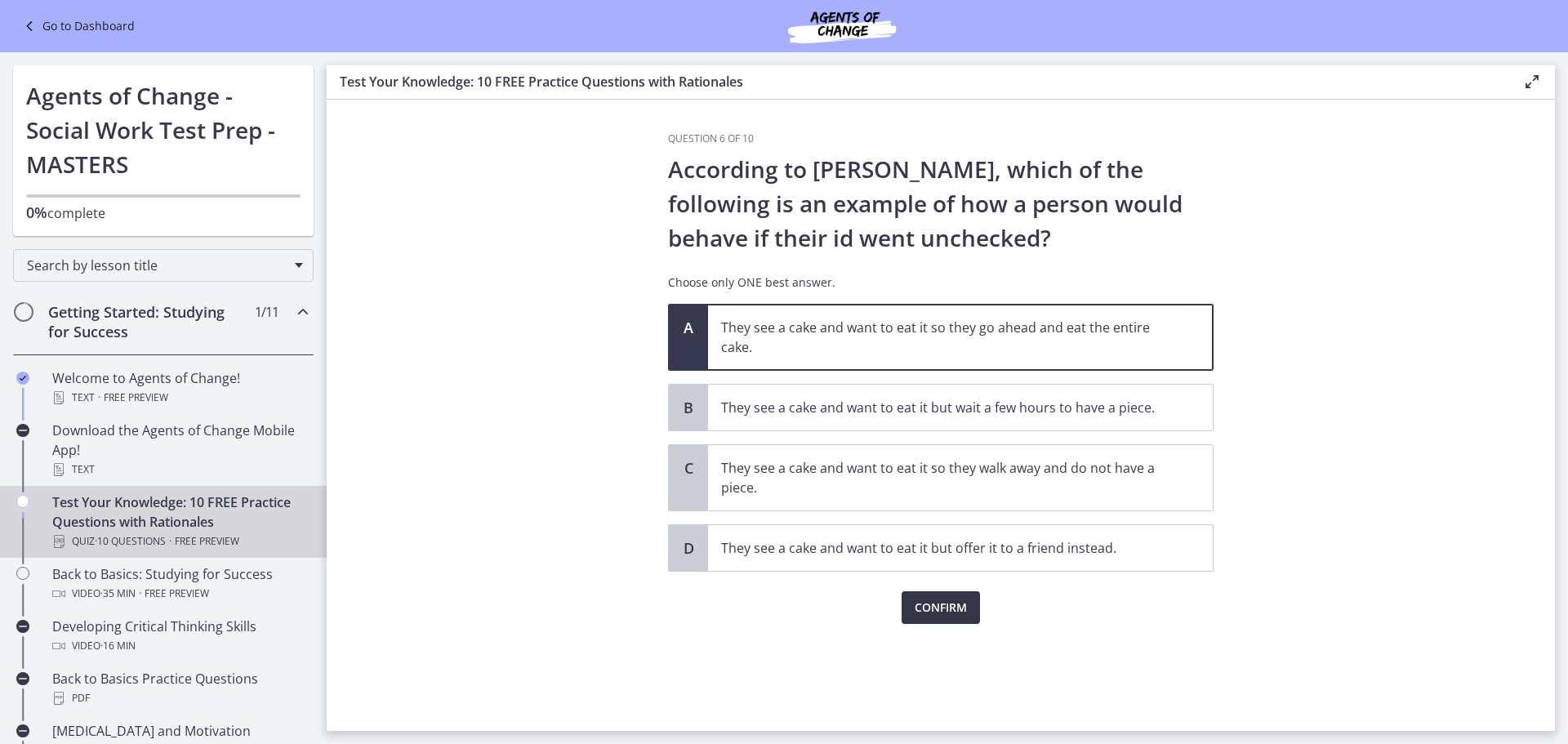 click on "Confirm" at bounding box center [941, 608] 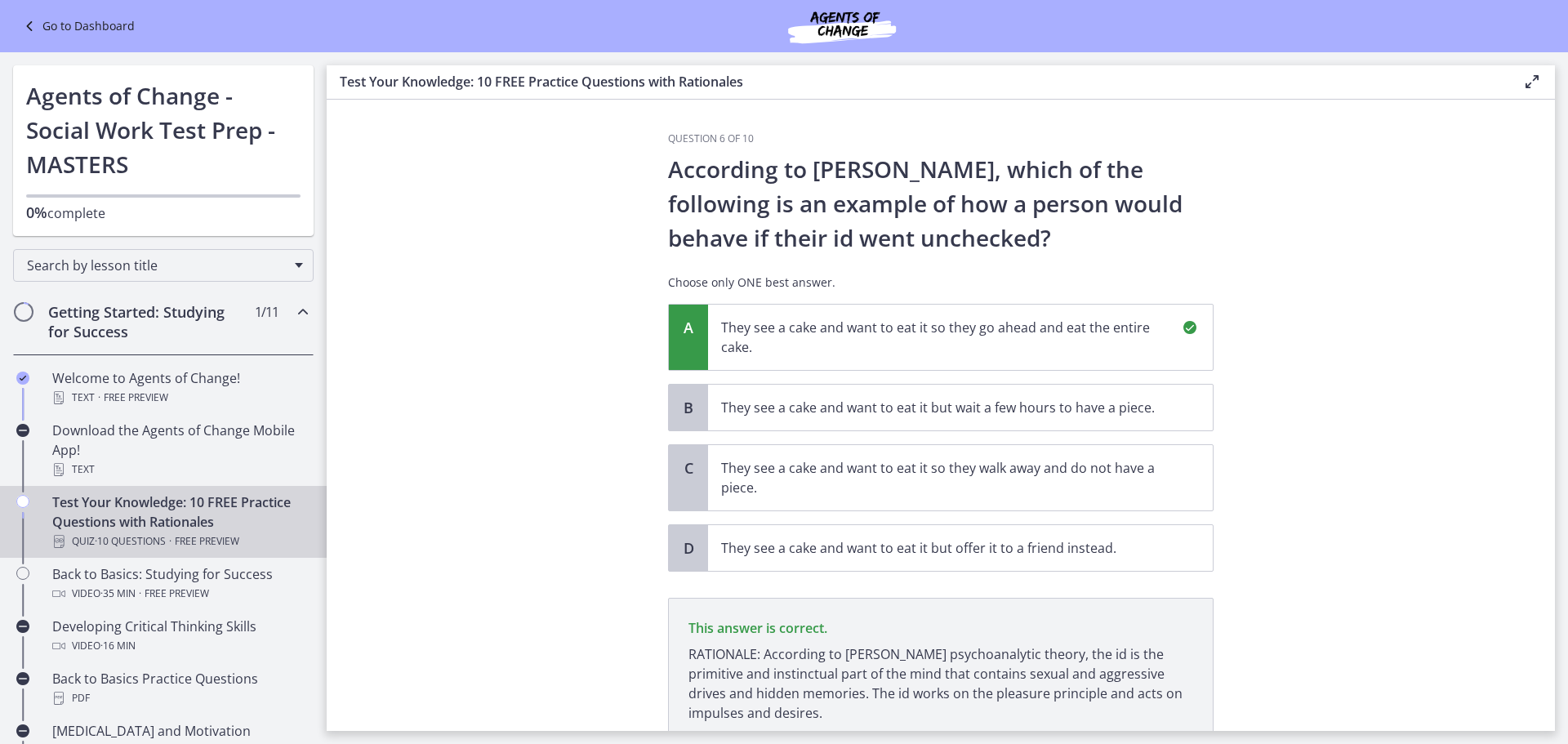 scroll, scrollTop: 130, scrollLeft: 0, axis: vertical 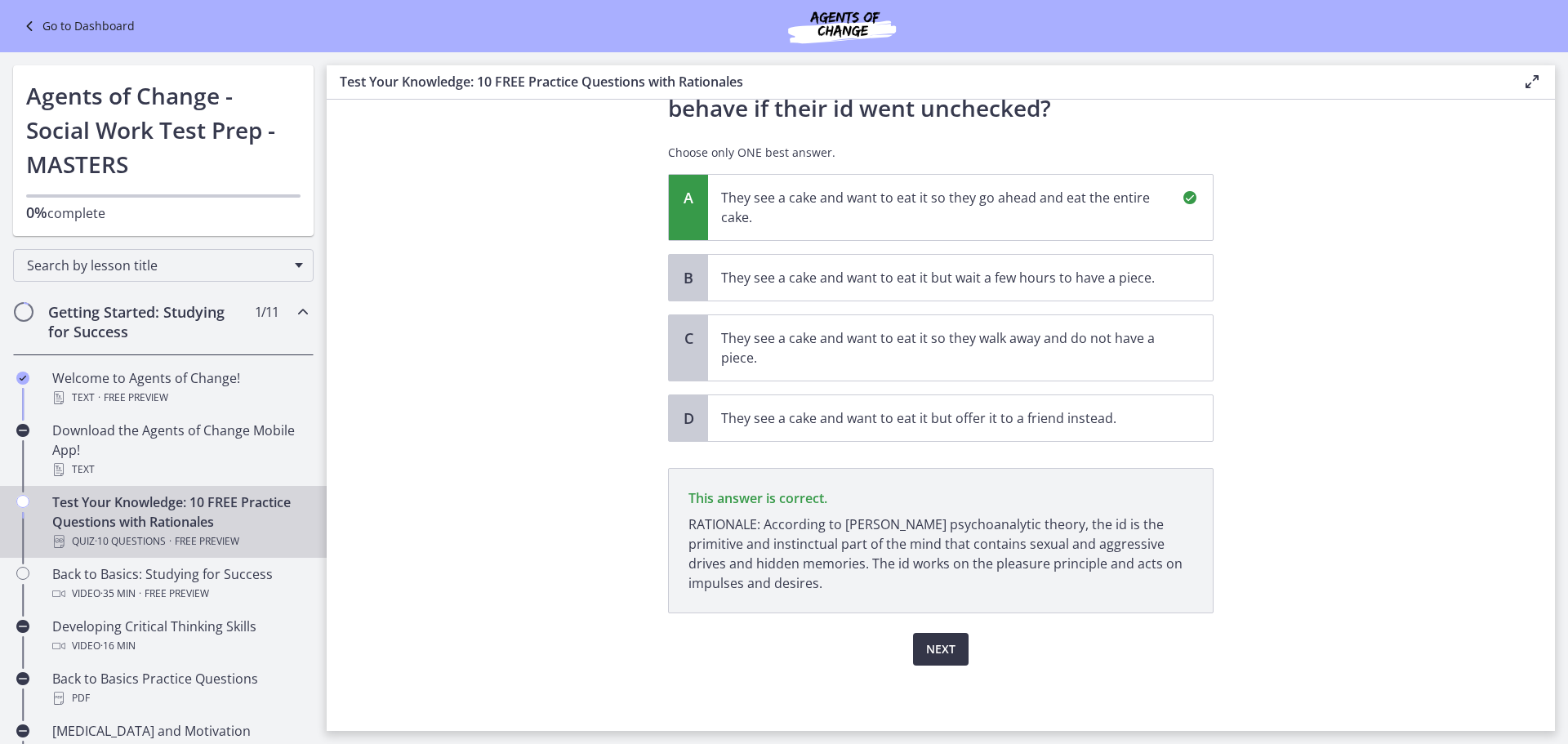 click on "Next" at bounding box center (941, 649) 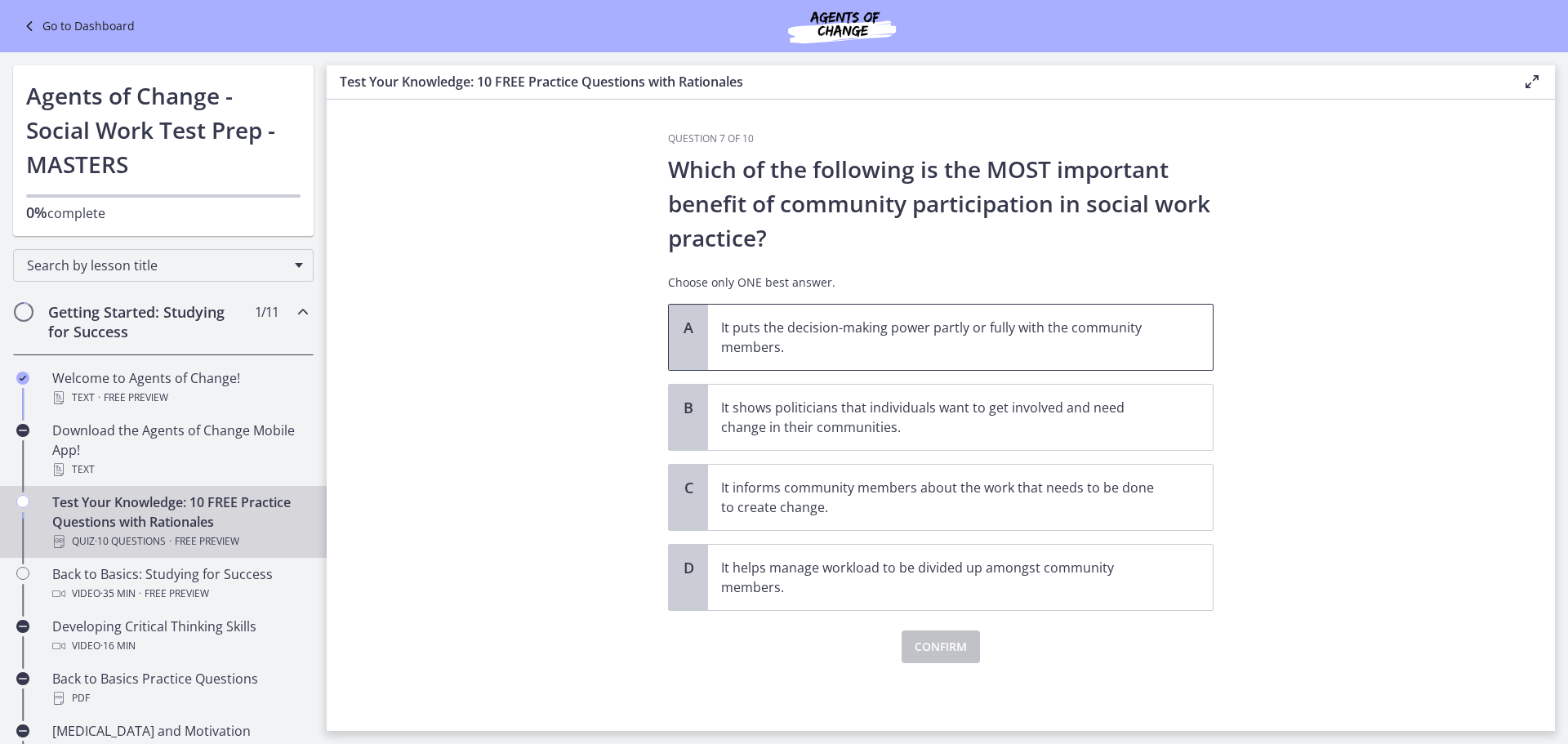 click on "It puts the decision-making power partly or fully with the community members." at bounding box center (944, 337) 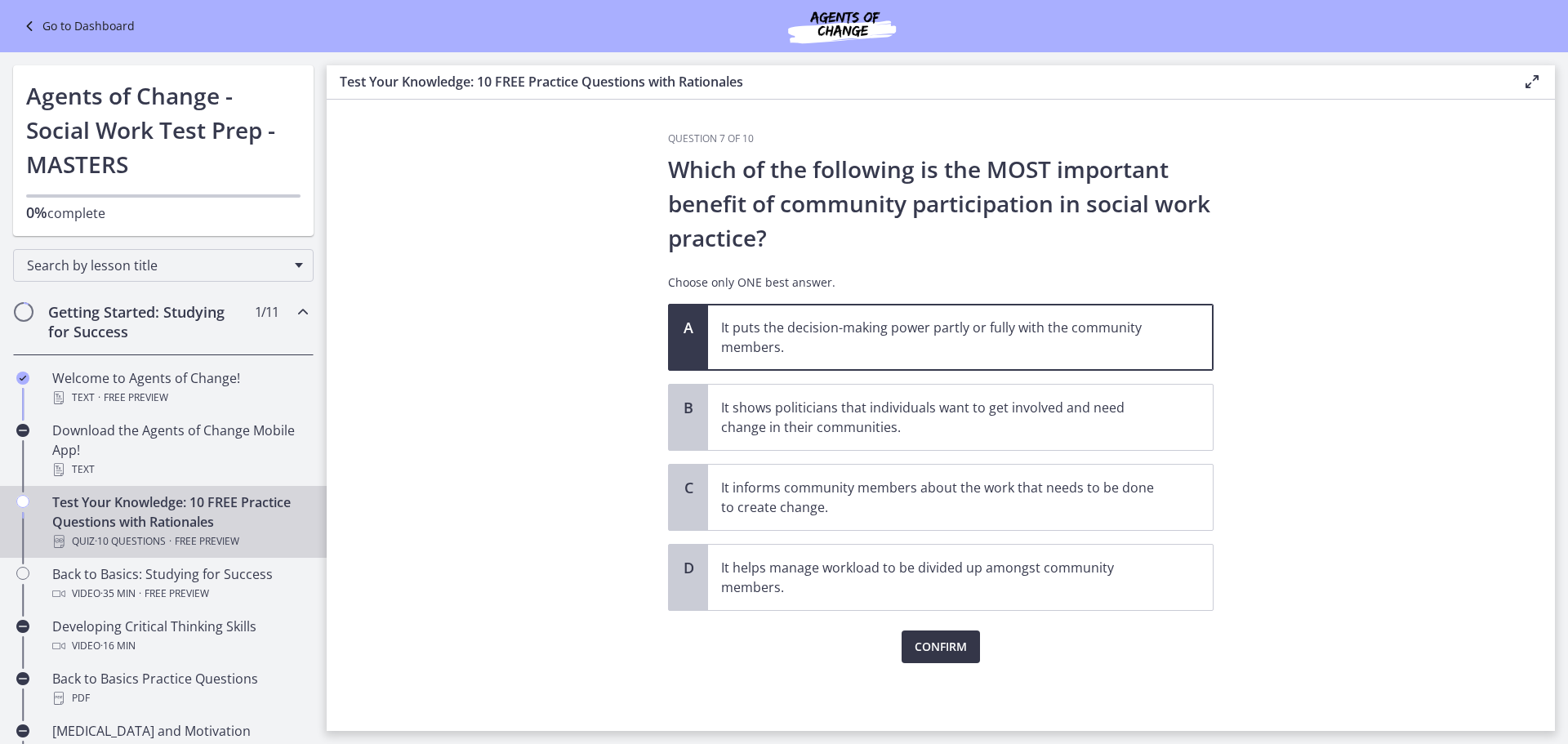 click on "Confirm" at bounding box center (941, 647) 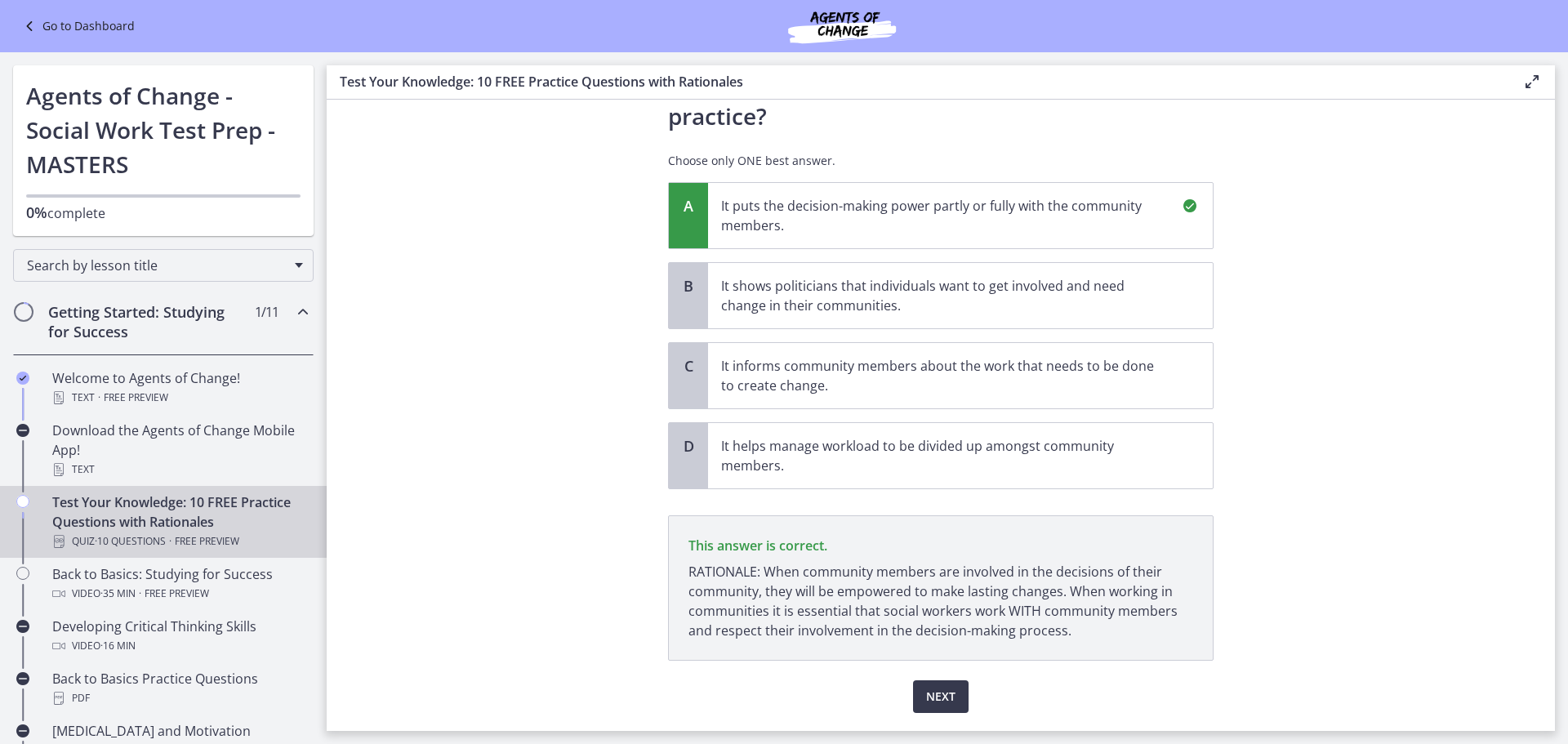 scroll, scrollTop: 169, scrollLeft: 0, axis: vertical 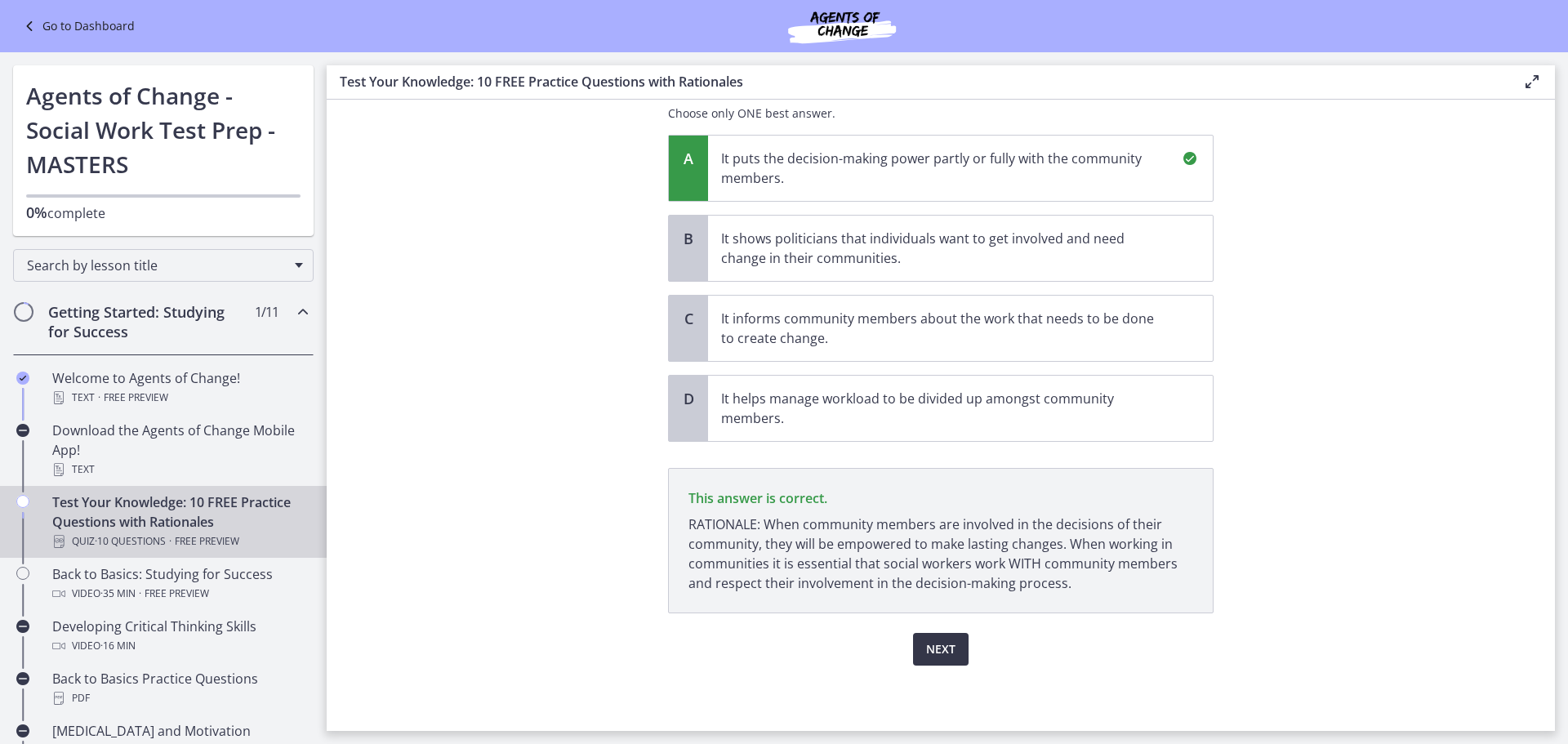 drag, startPoint x: 920, startPoint y: 638, endPoint x: 922, endPoint y: 608, distance: 30.06659 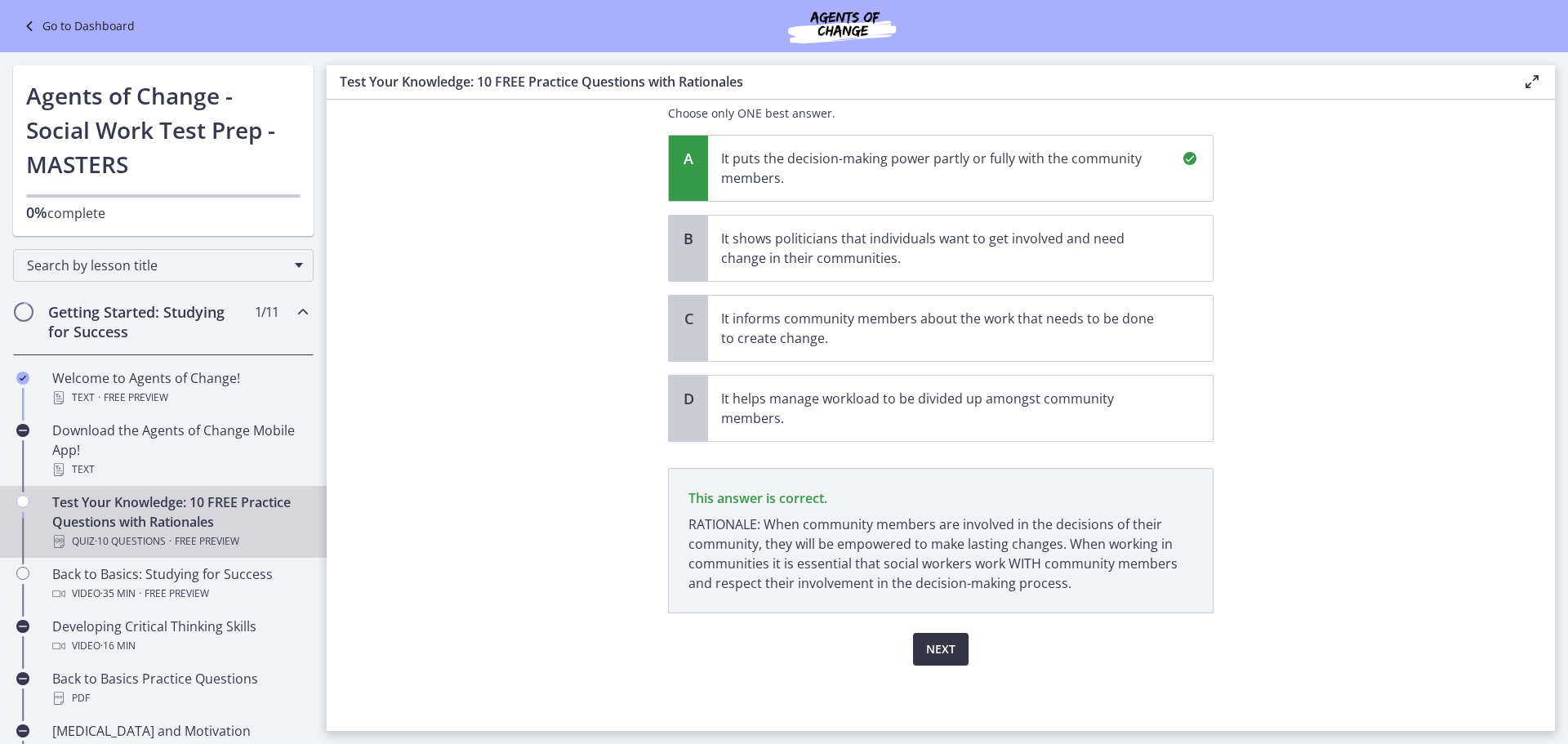 click on "Next" at bounding box center [941, 649] 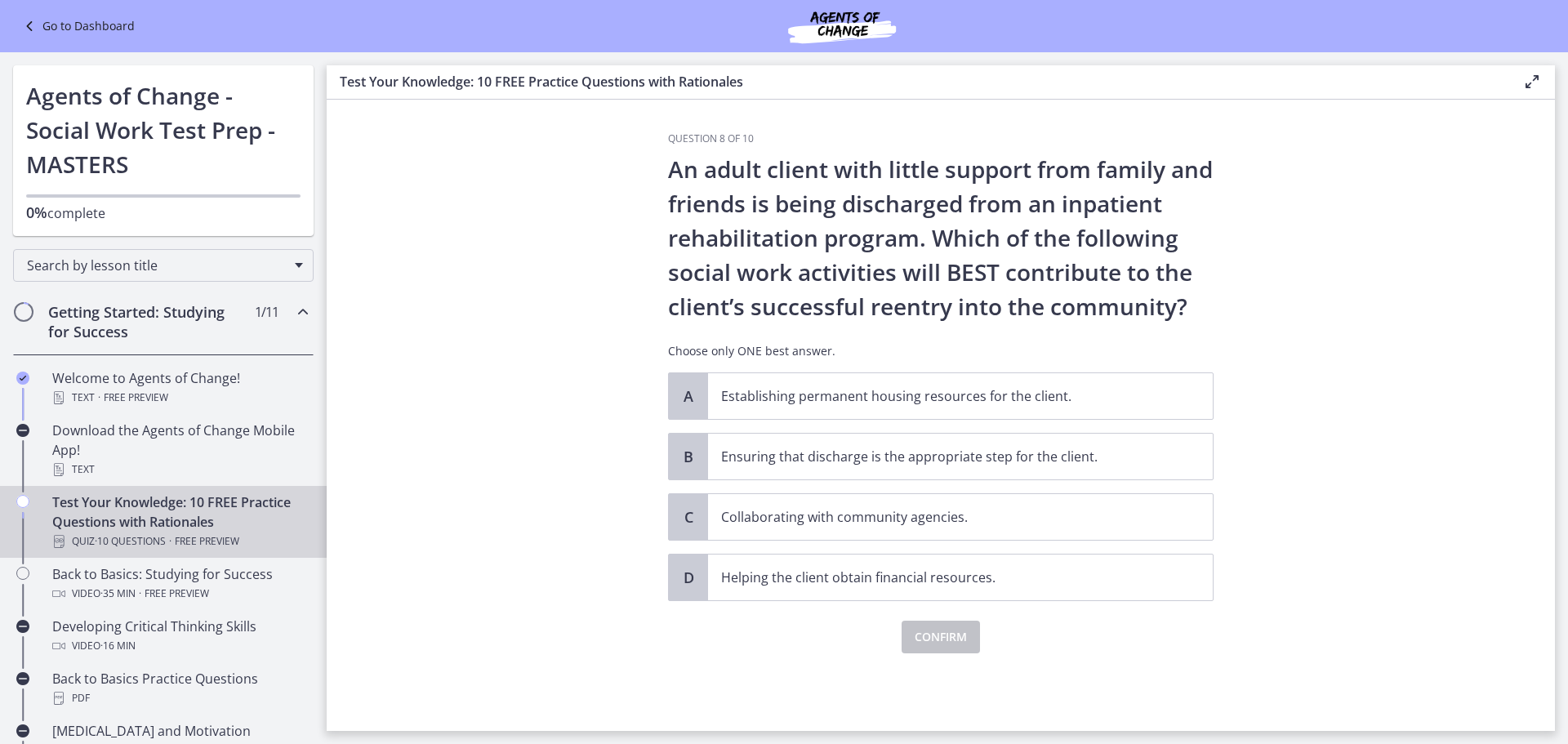scroll, scrollTop: 0, scrollLeft: 0, axis: both 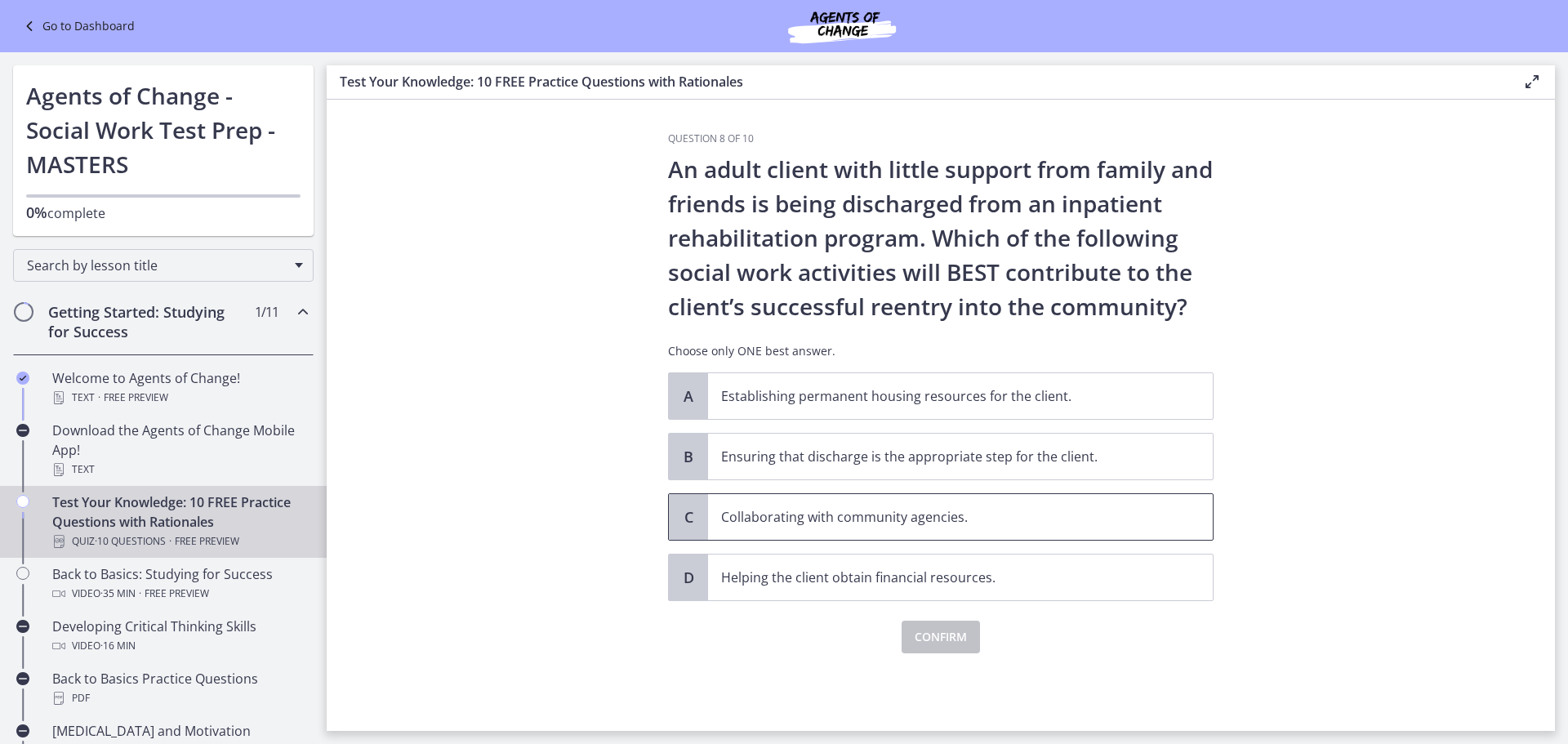 click on "Collaborating with community agencies." at bounding box center [944, 517] 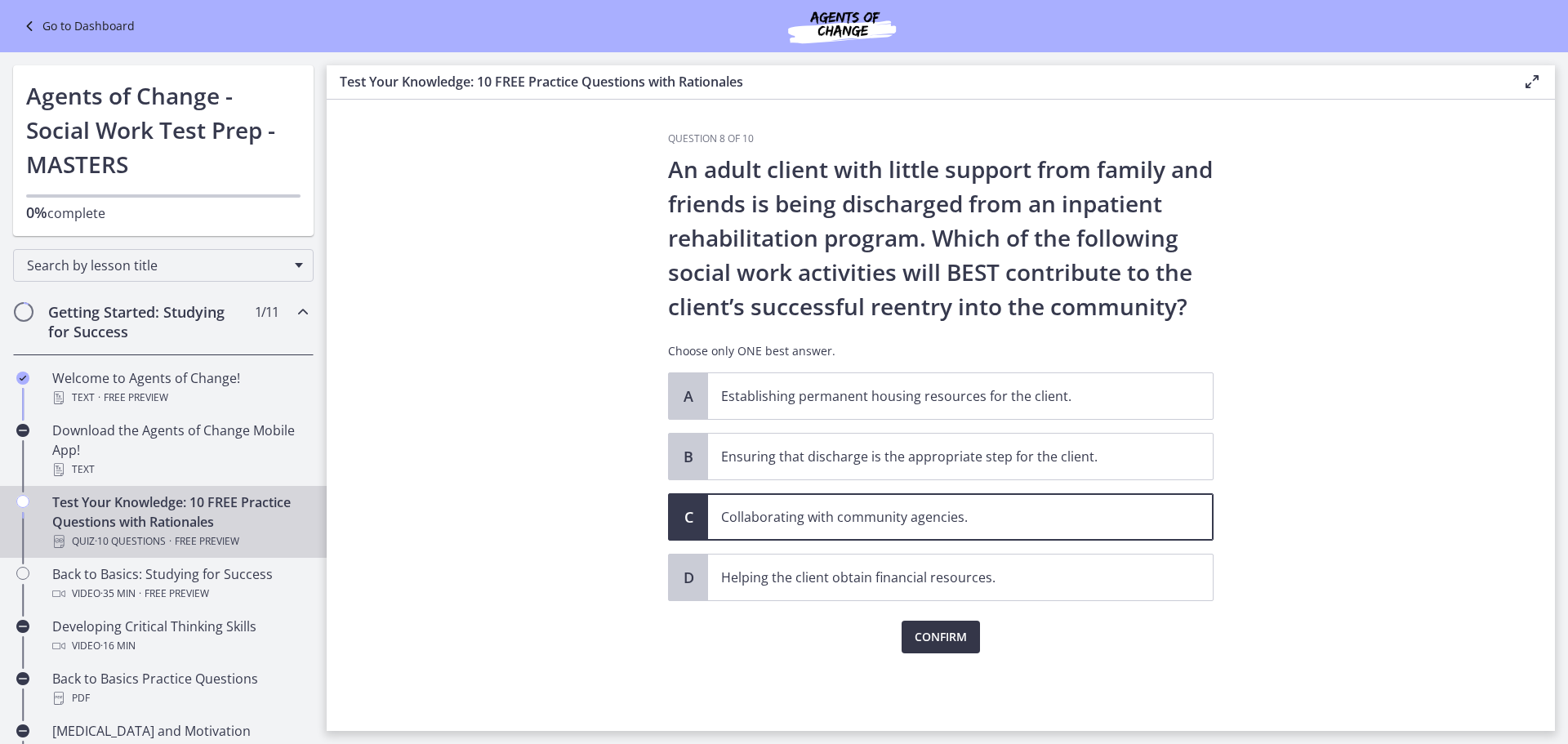 click on "Confirm" at bounding box center [941, 637] 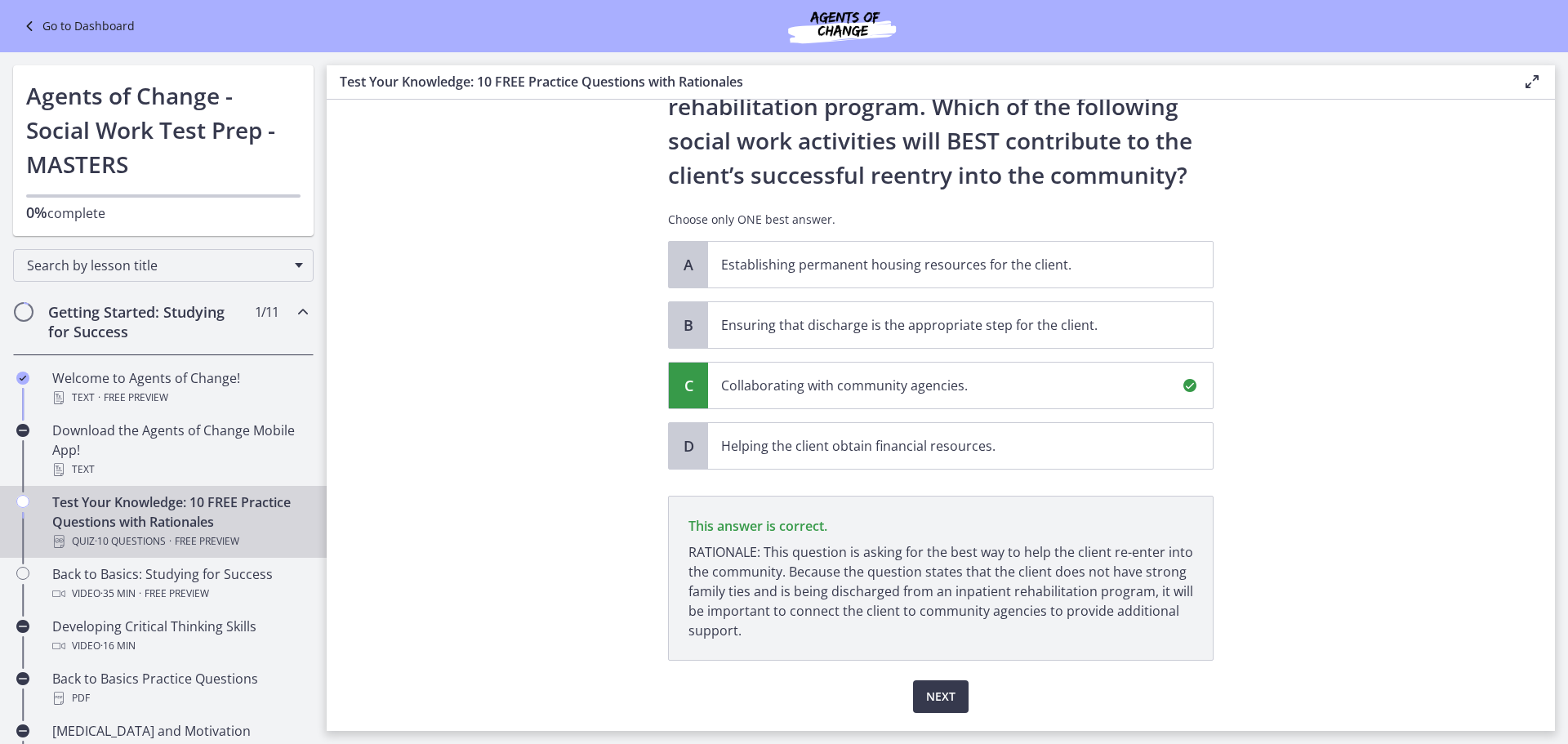 scroll, scrollTop: 179, scrollLeft: 0, axis: vertical 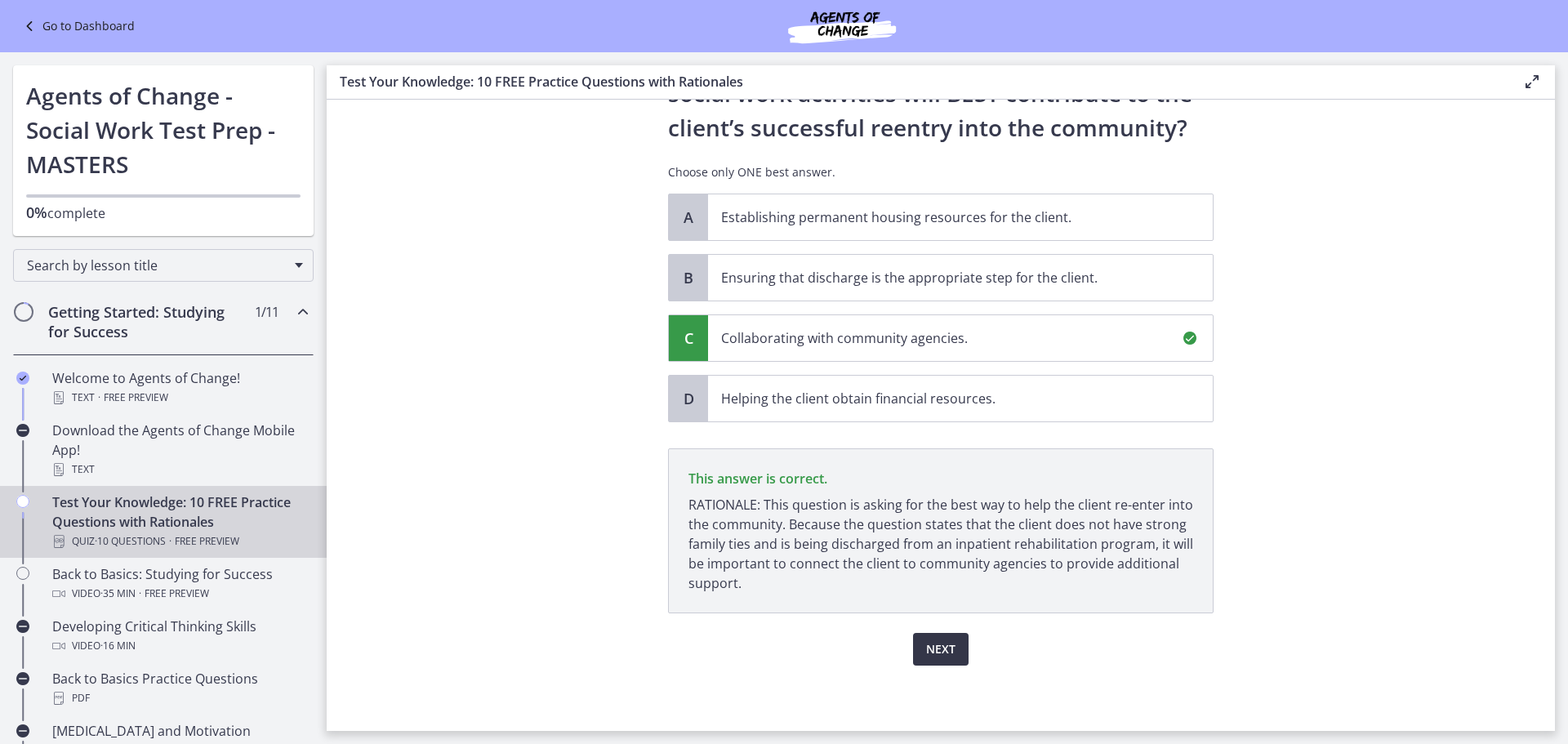 click on "Next" at bounding box center (941, 649) 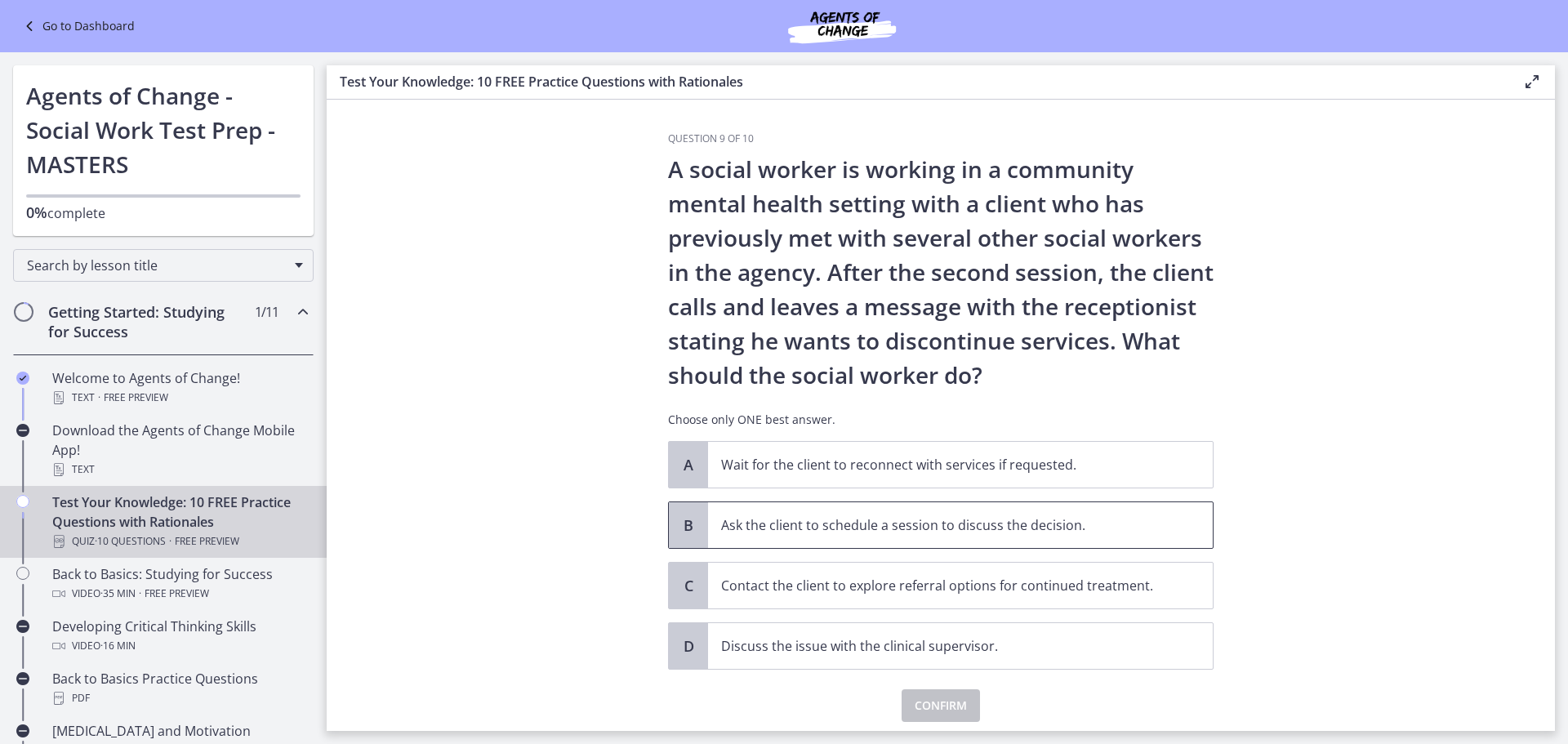 click on "Ask the client to schedule a session to discuss the decision." at bounding box center [944, 525] 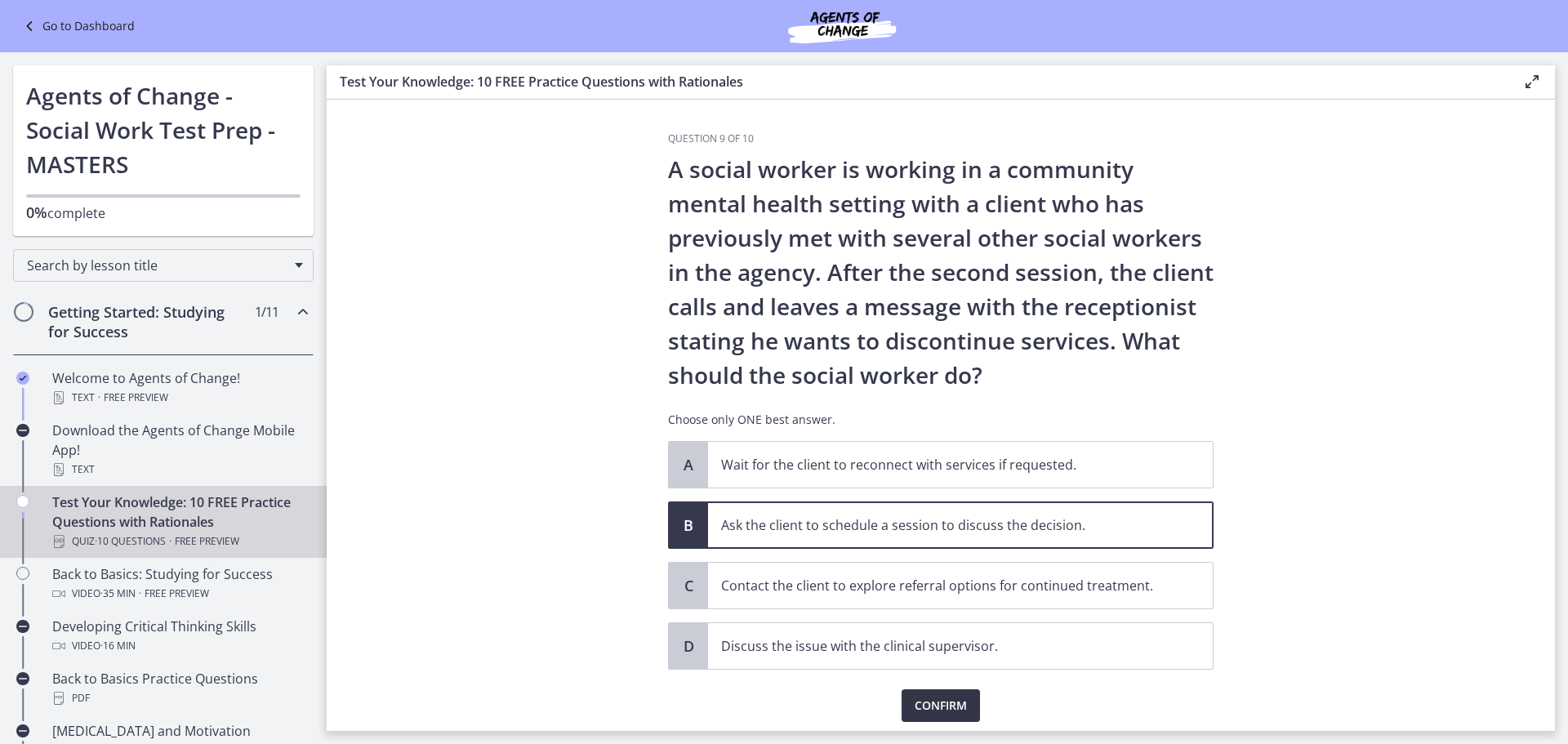 click on "Confirm" at bounding box center (941, 706) 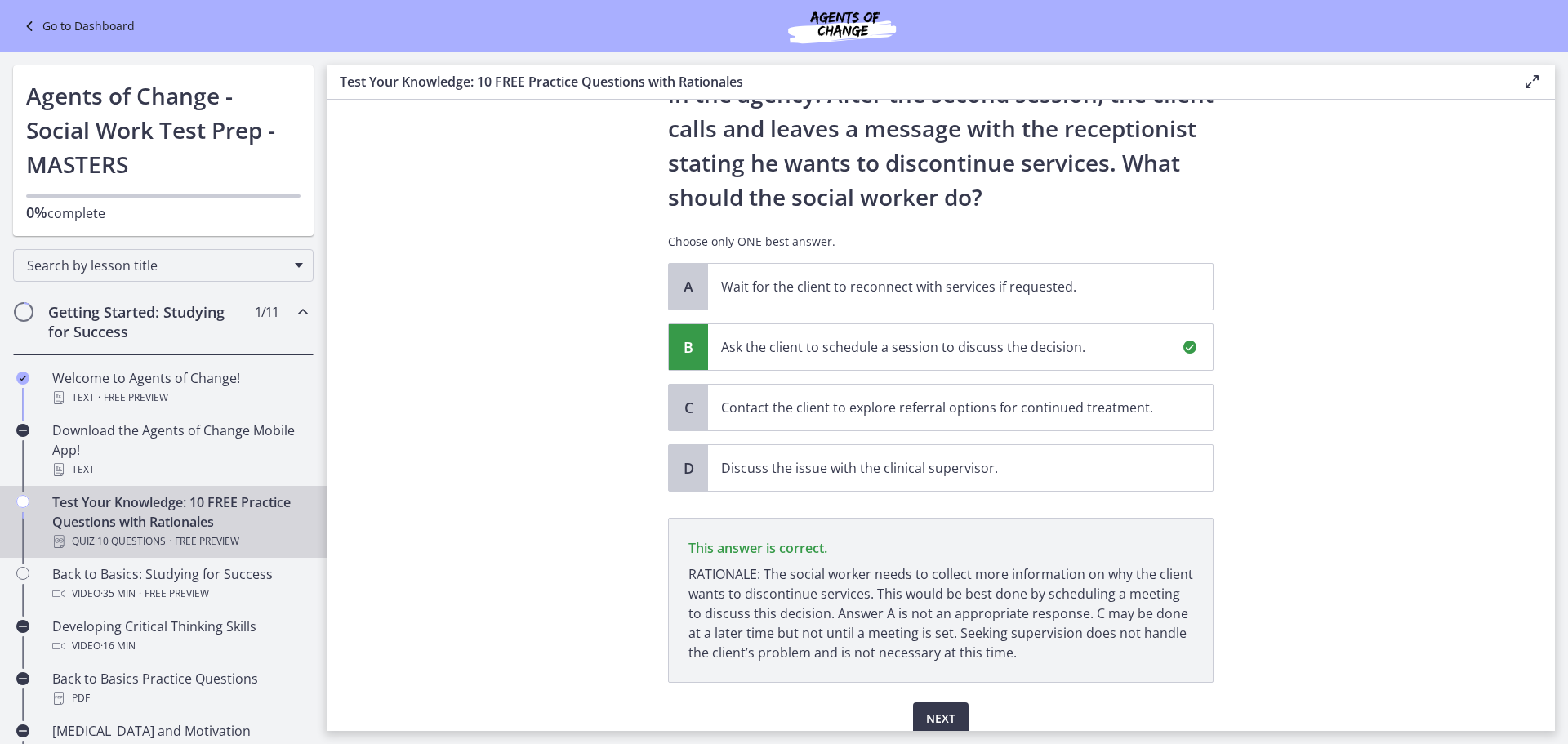 scroll, scrollTop: 247, scrollLeft: 0, axis: vertical 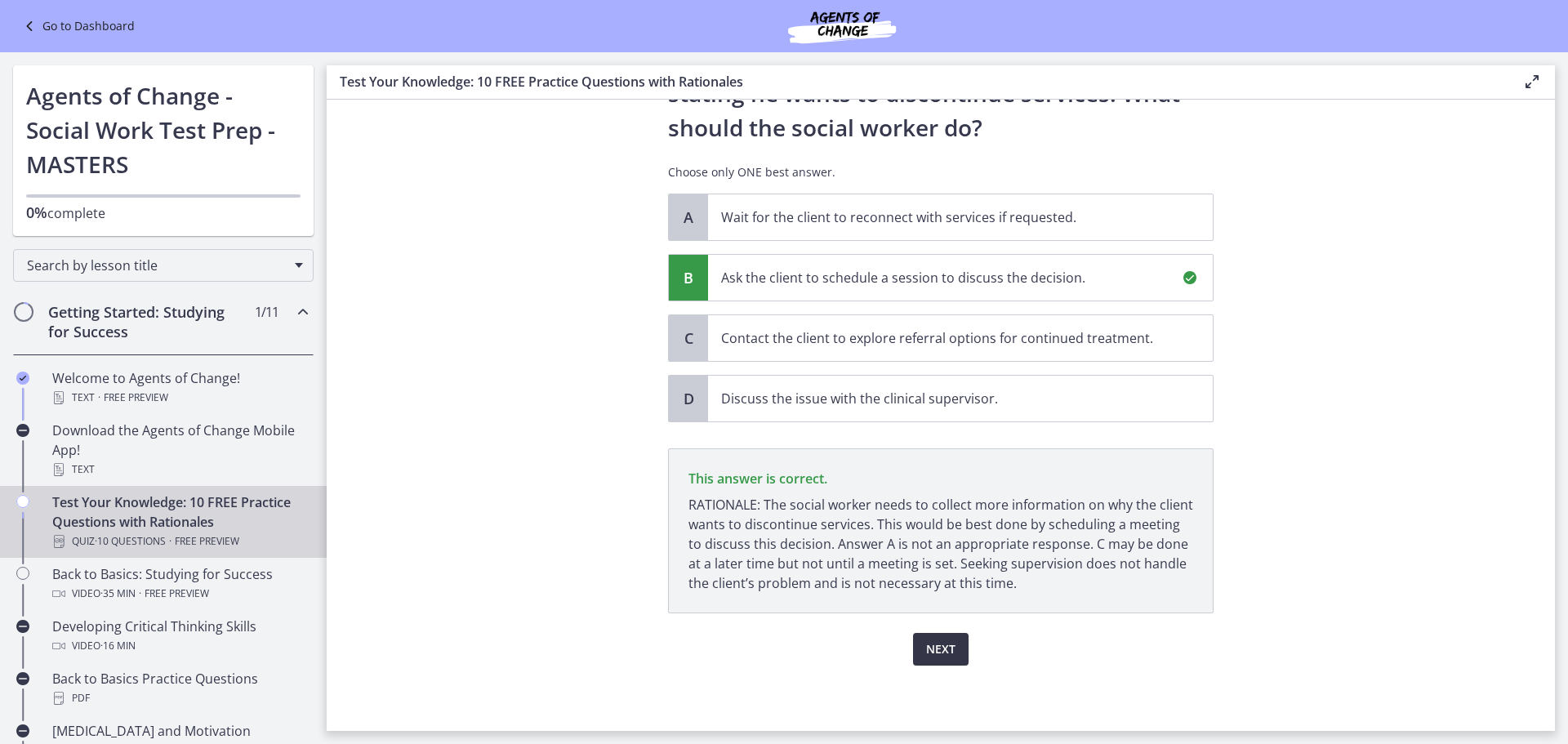 click on "Next" at bounding box center [941, 649] 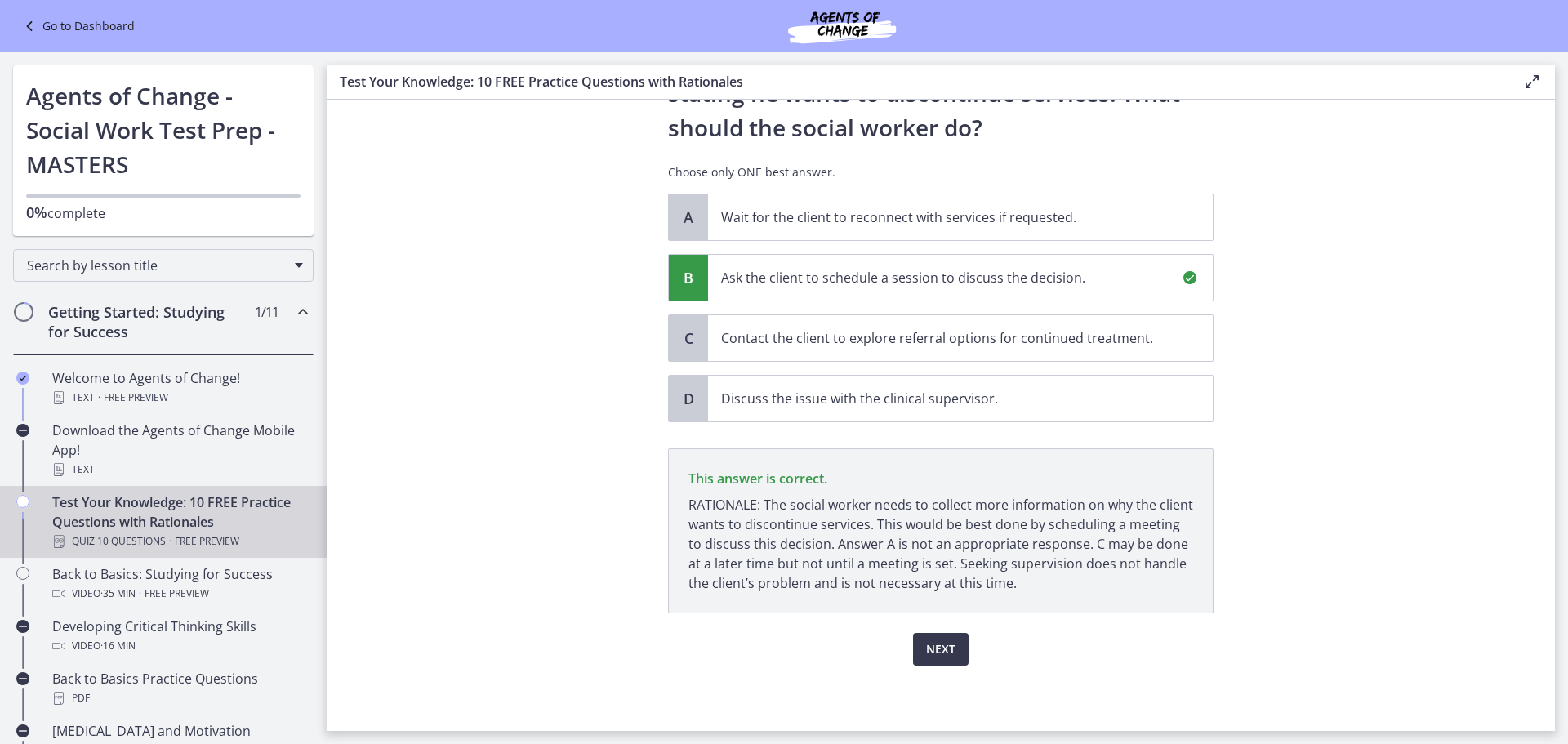 scroll, scrollTop: 0, scrollLeft: 0, axis: both 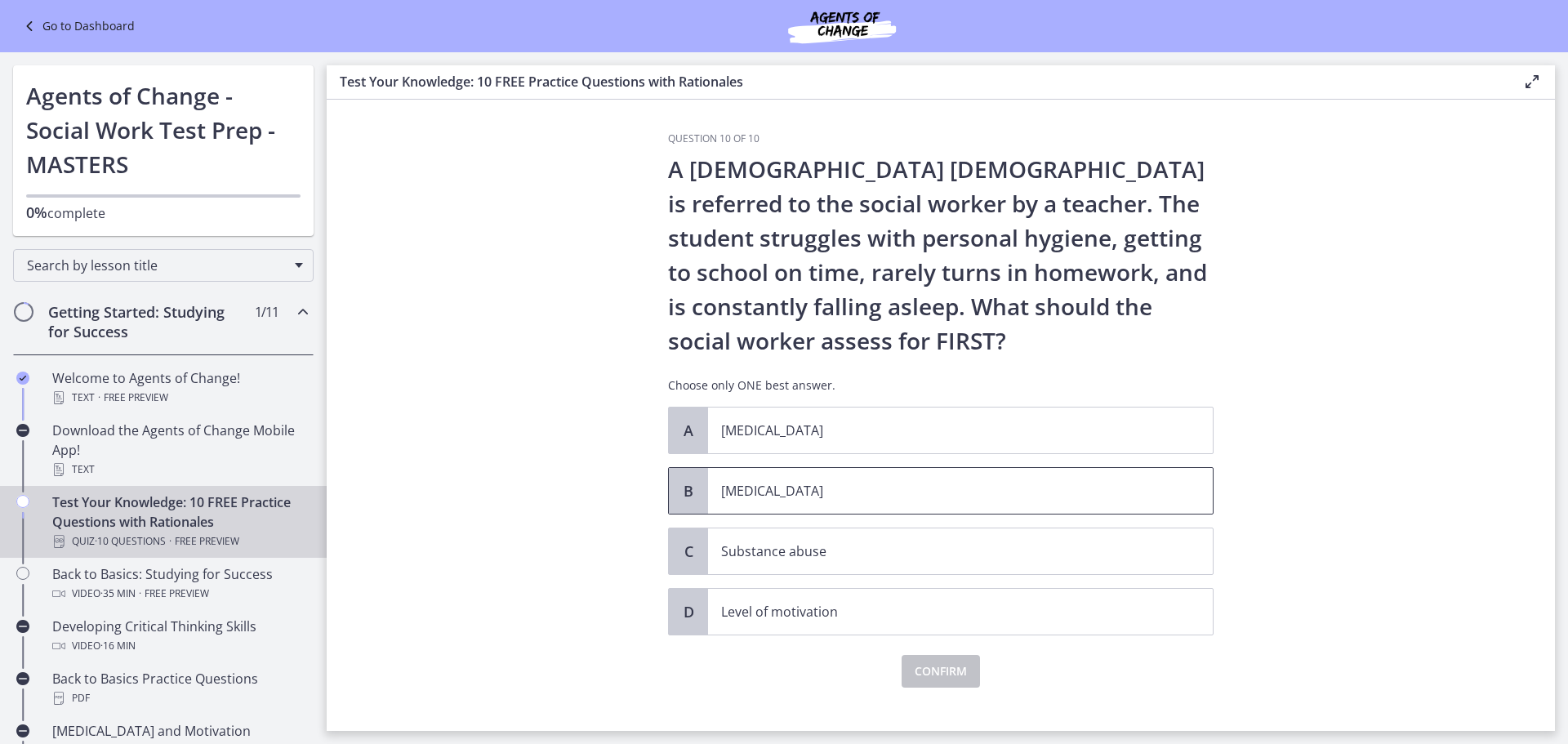 click on "[MEDICAL_DATA]" at bounding box center (944, 491) 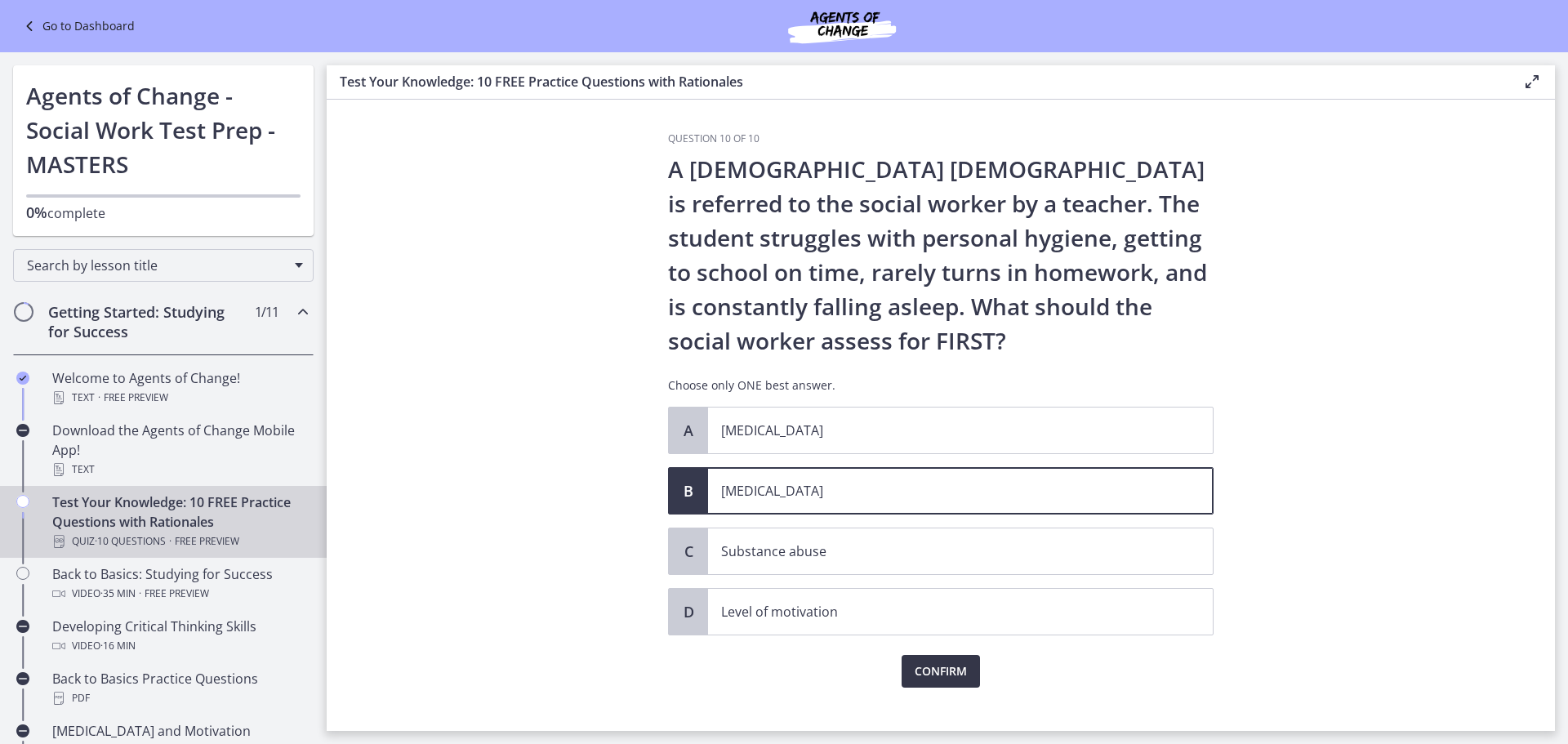 click on "Confirm" at bounding box center (941, 671) 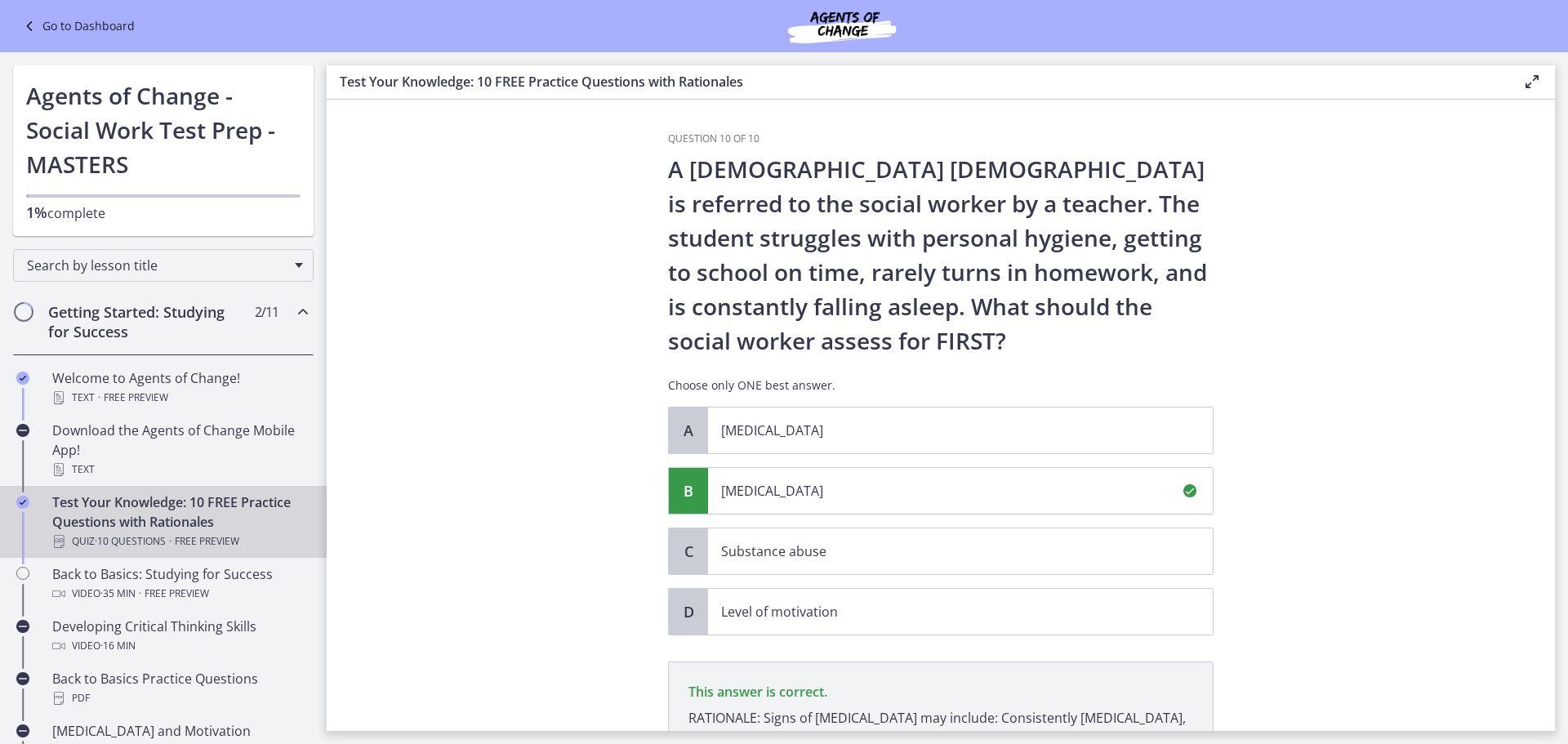 scroll, scrollTop: 213, scrollLeft: 0, axis: vertical 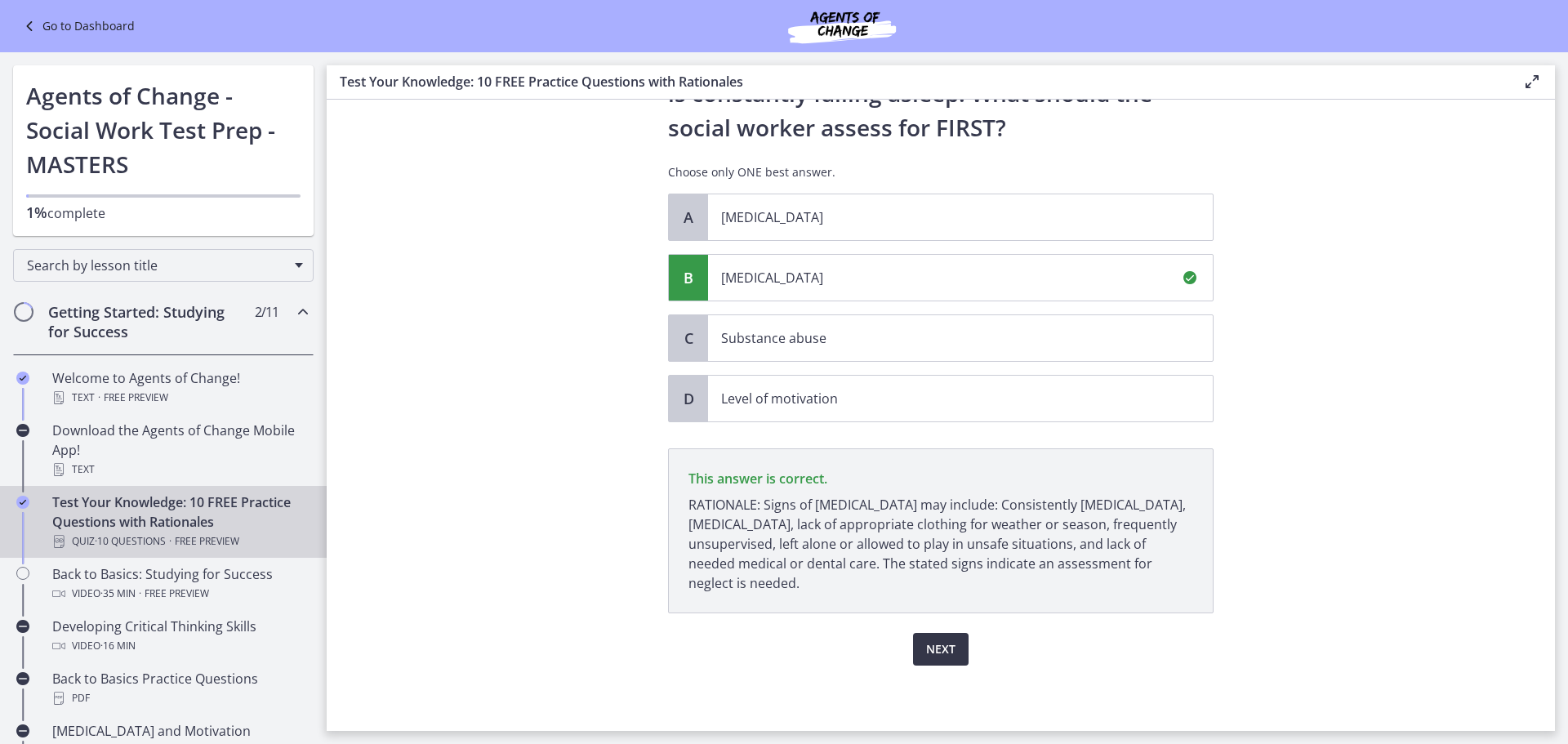 click on "Next" at bounding box center (941, 649) 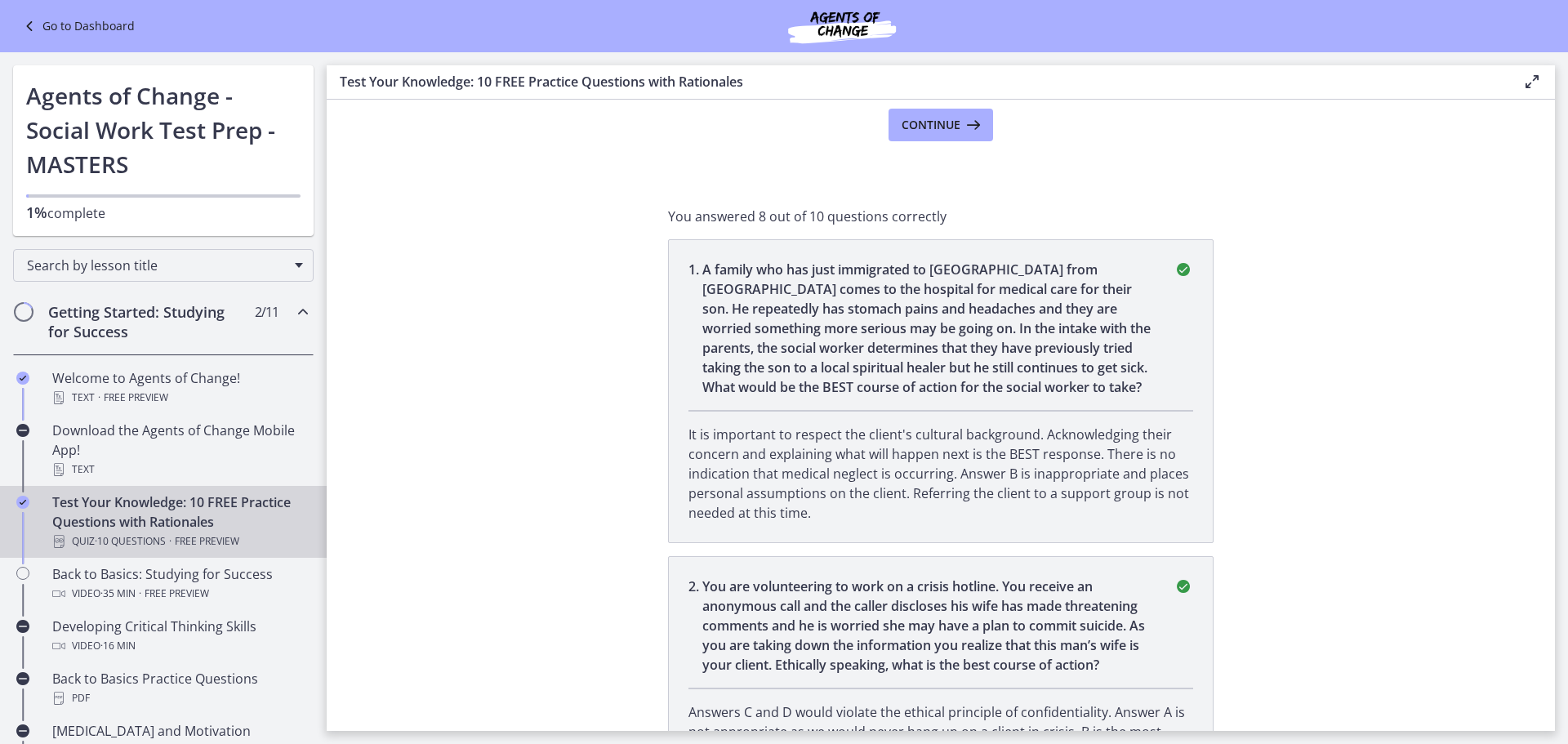 scroll, scrollTop: 0, scrollLeft: 0, axis: both 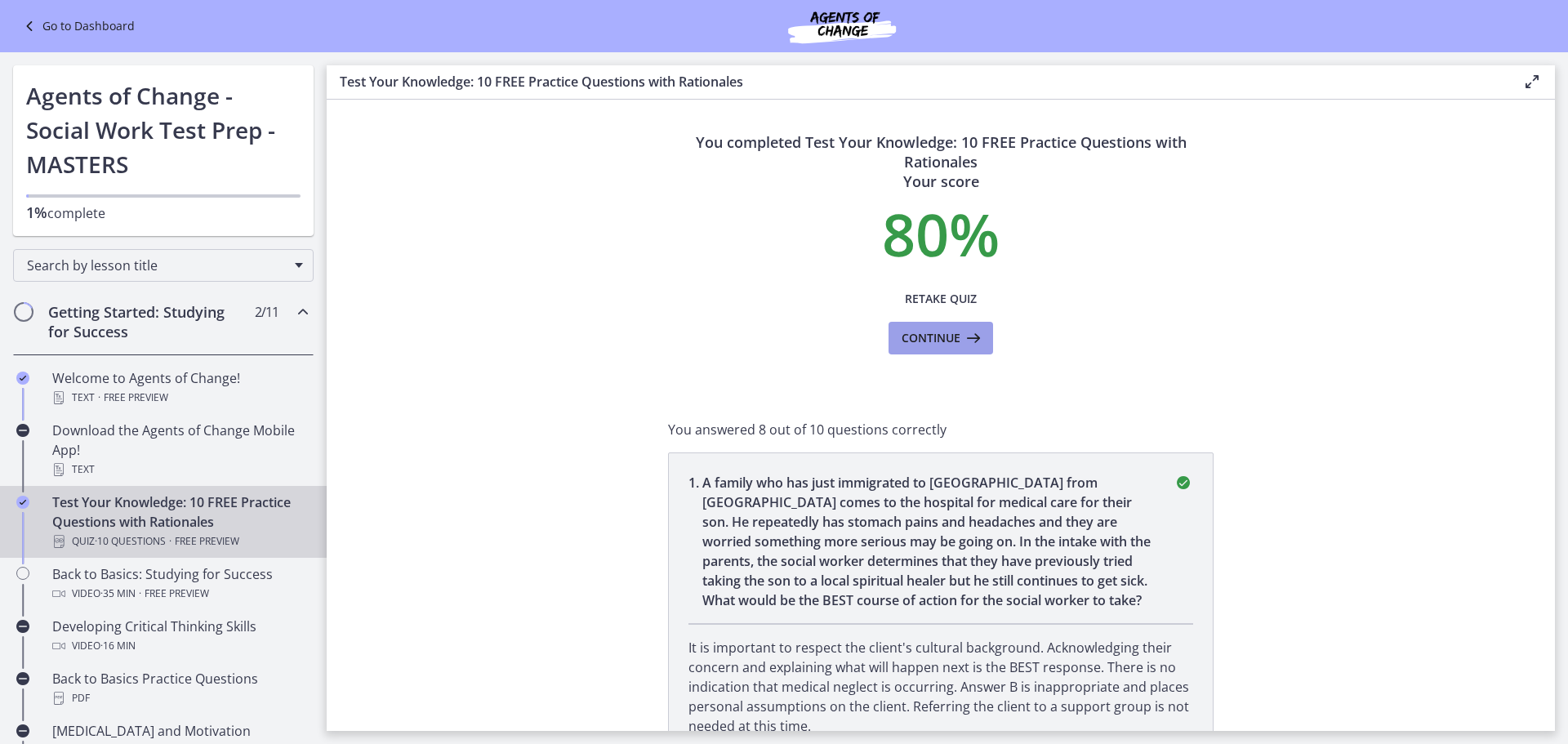 click on "Continue" at bounding box center [931, 338] 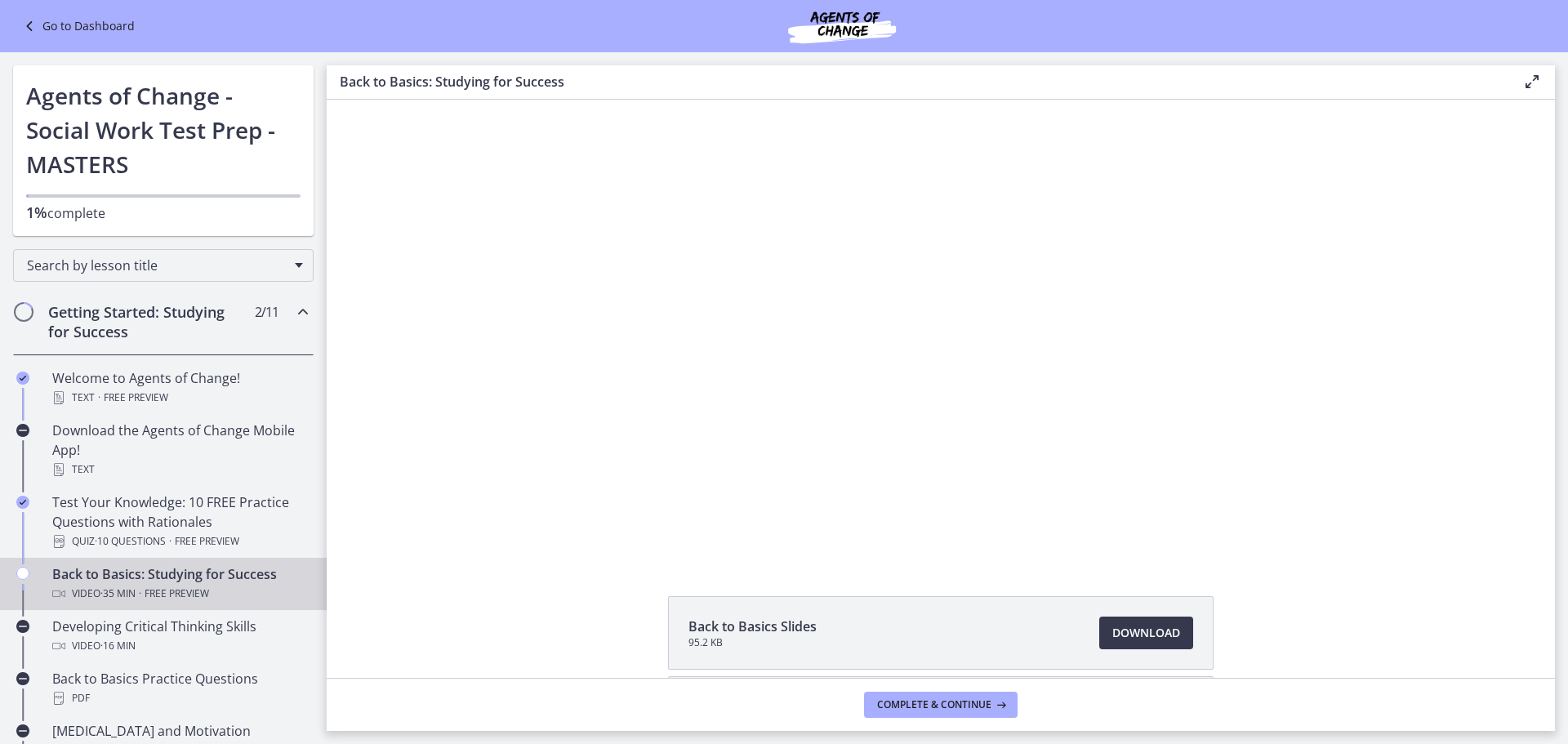 scroll, scrollTop: 0, scrollLeft: 0, axis: both 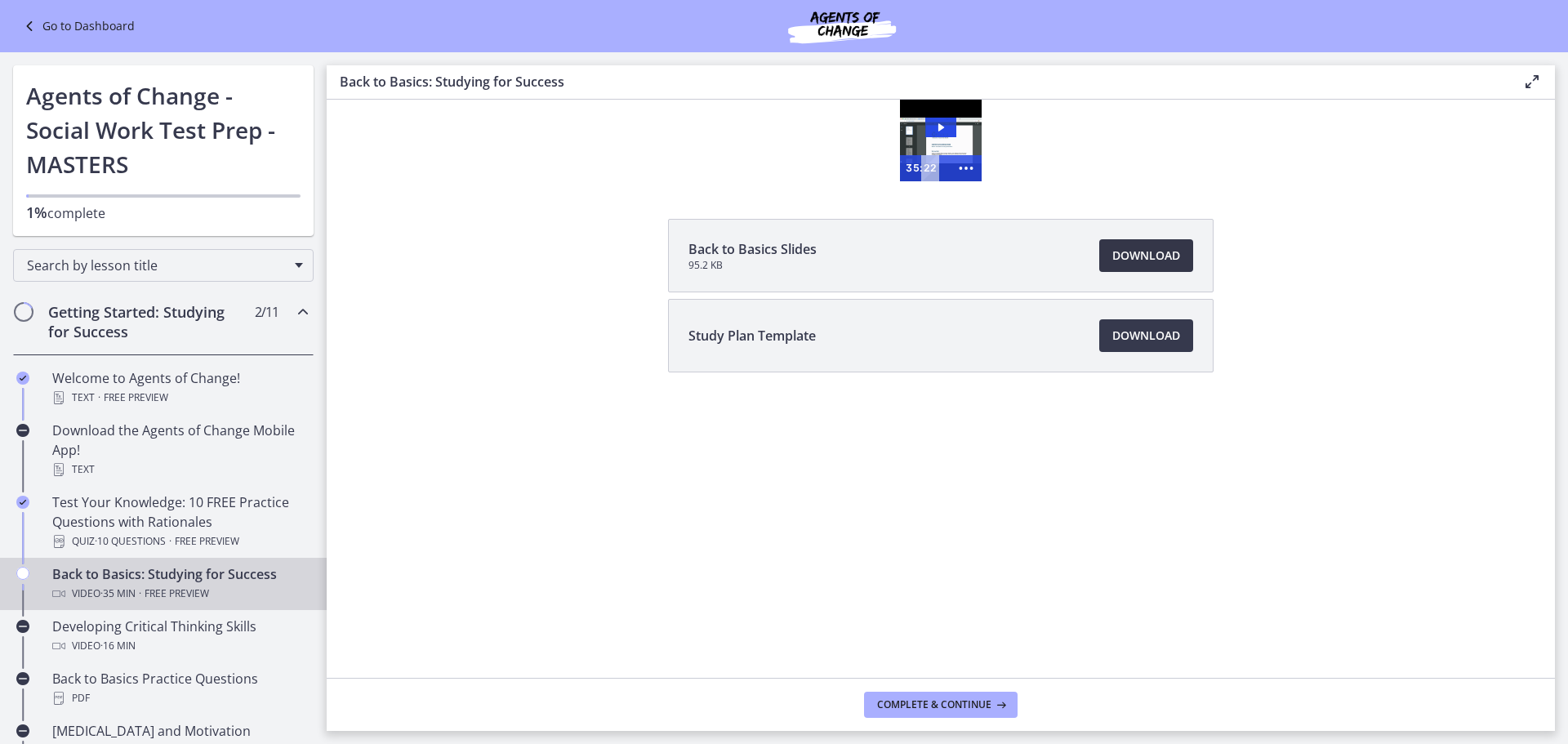 click on "Download
Opens in a new window" at bounding box center [1146, 256] 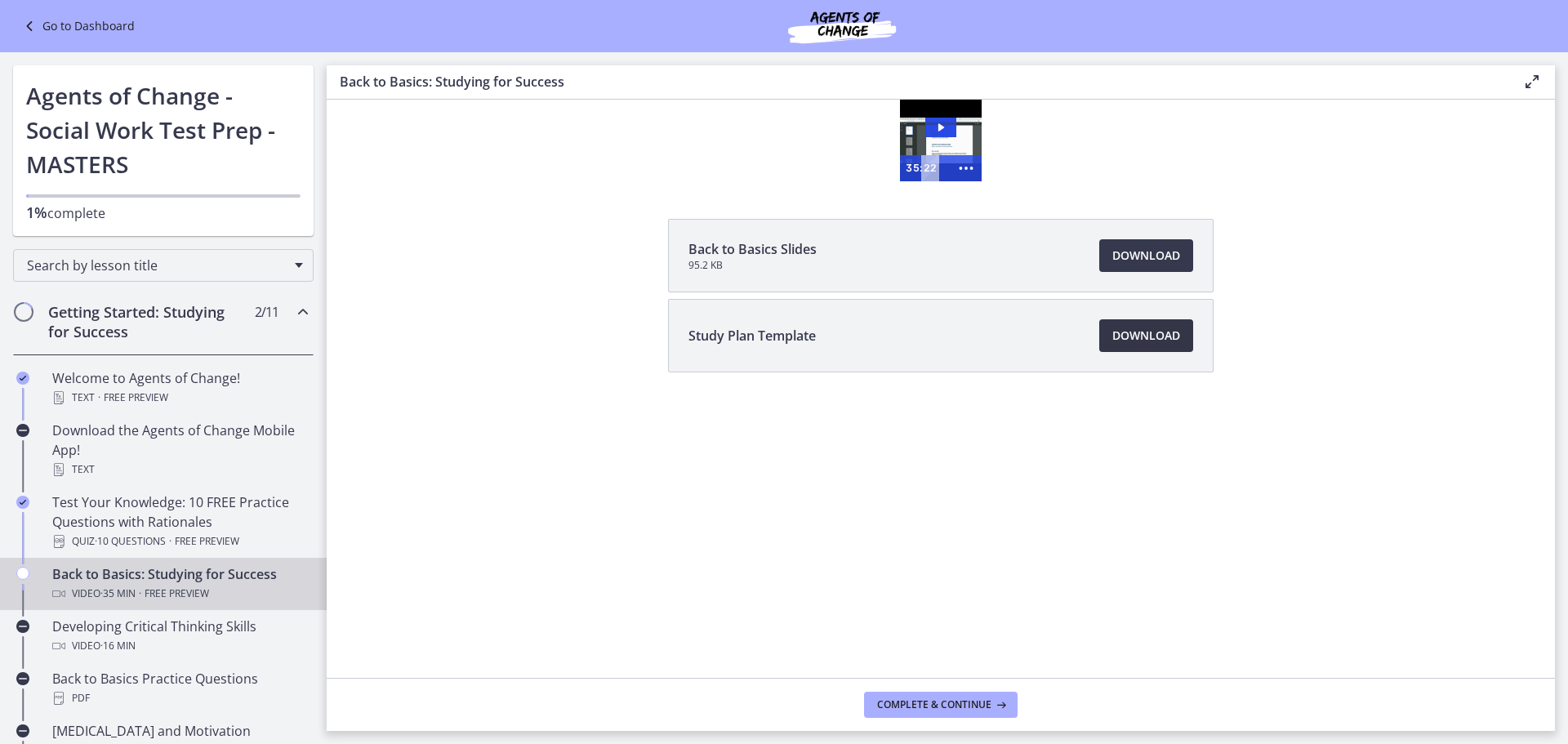 click on "Download
Opens in a new window" at bounding box center (1146, 336) 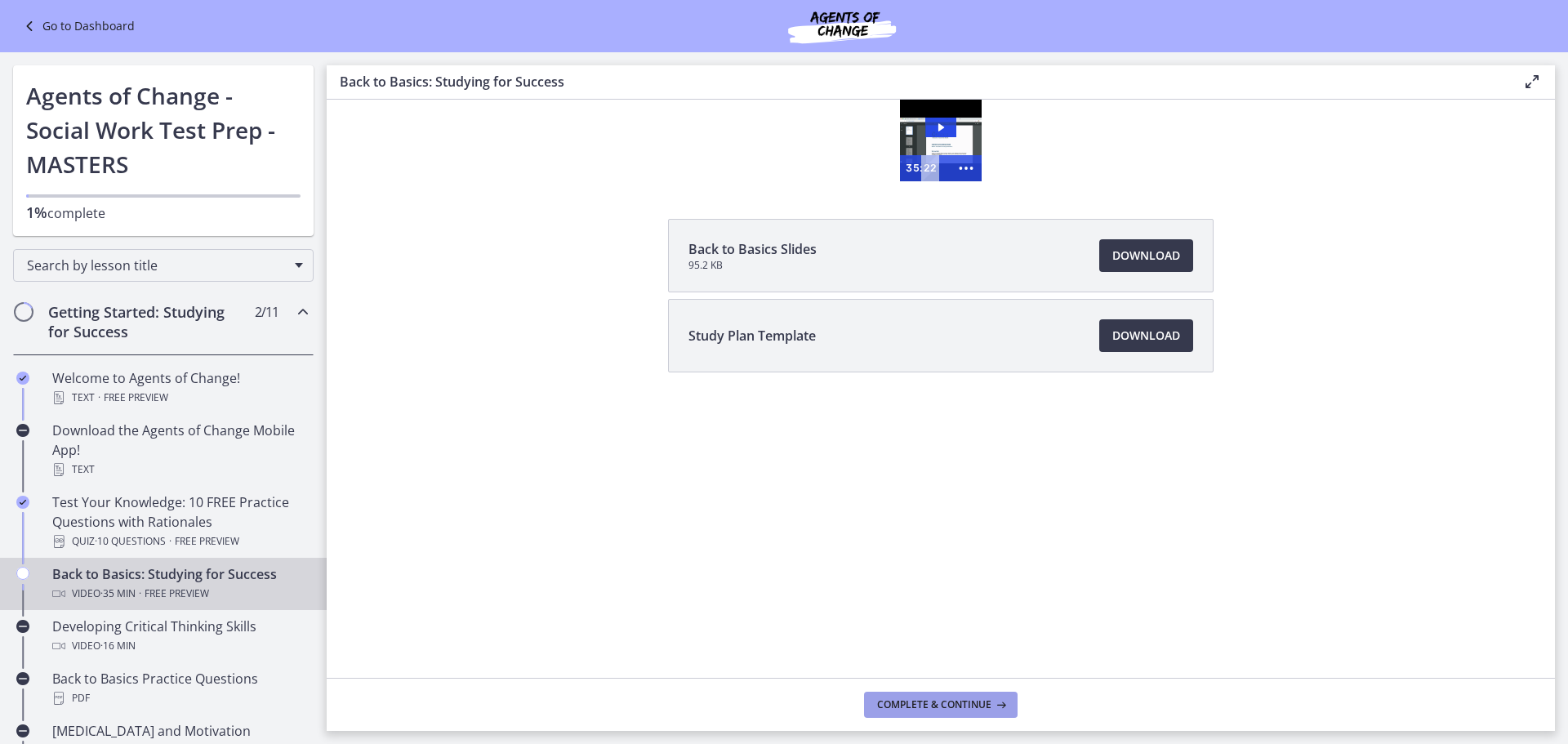 click on "Complete & continue" at bounding box center [934, 705] 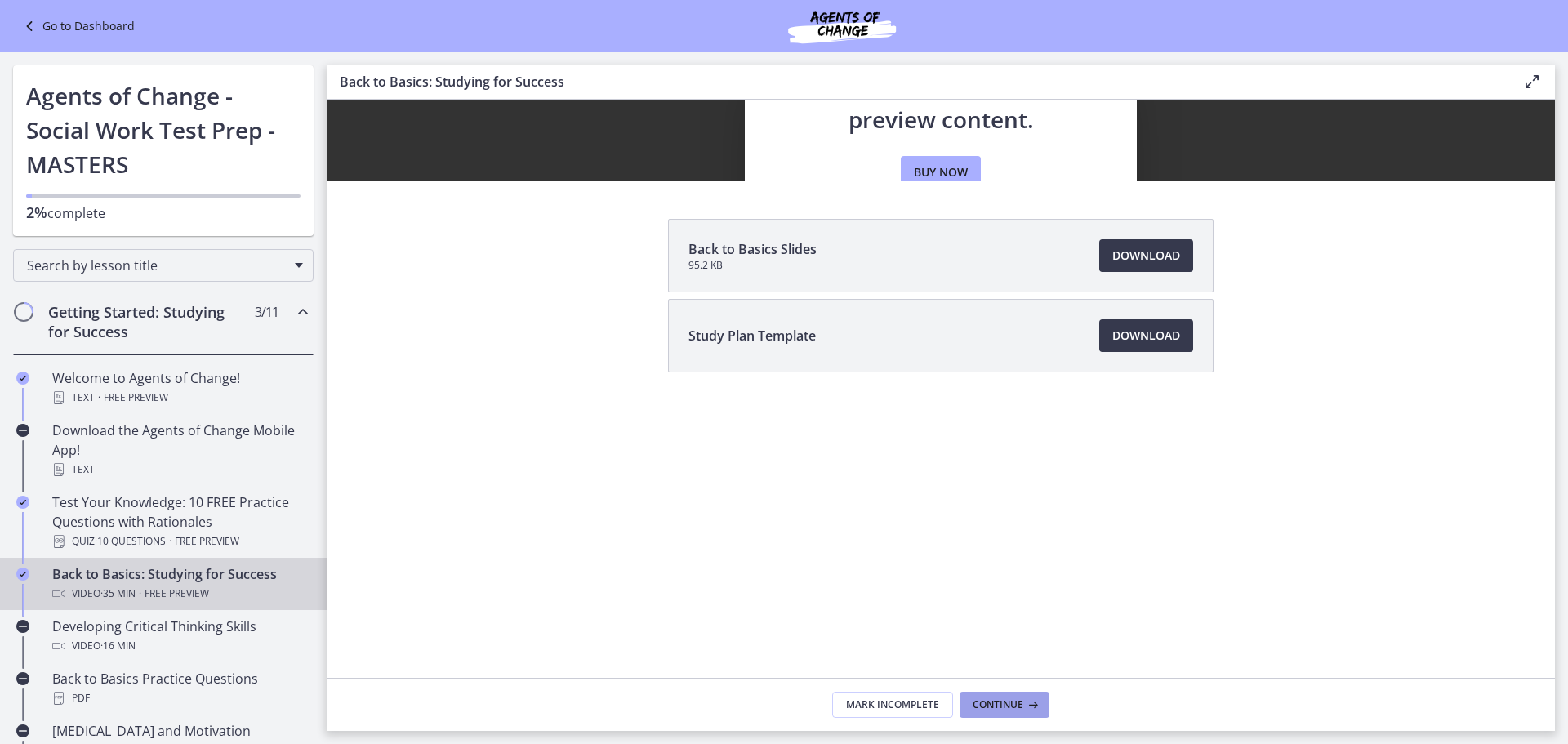 click on "Continue" at bounding box center (1004, 705) 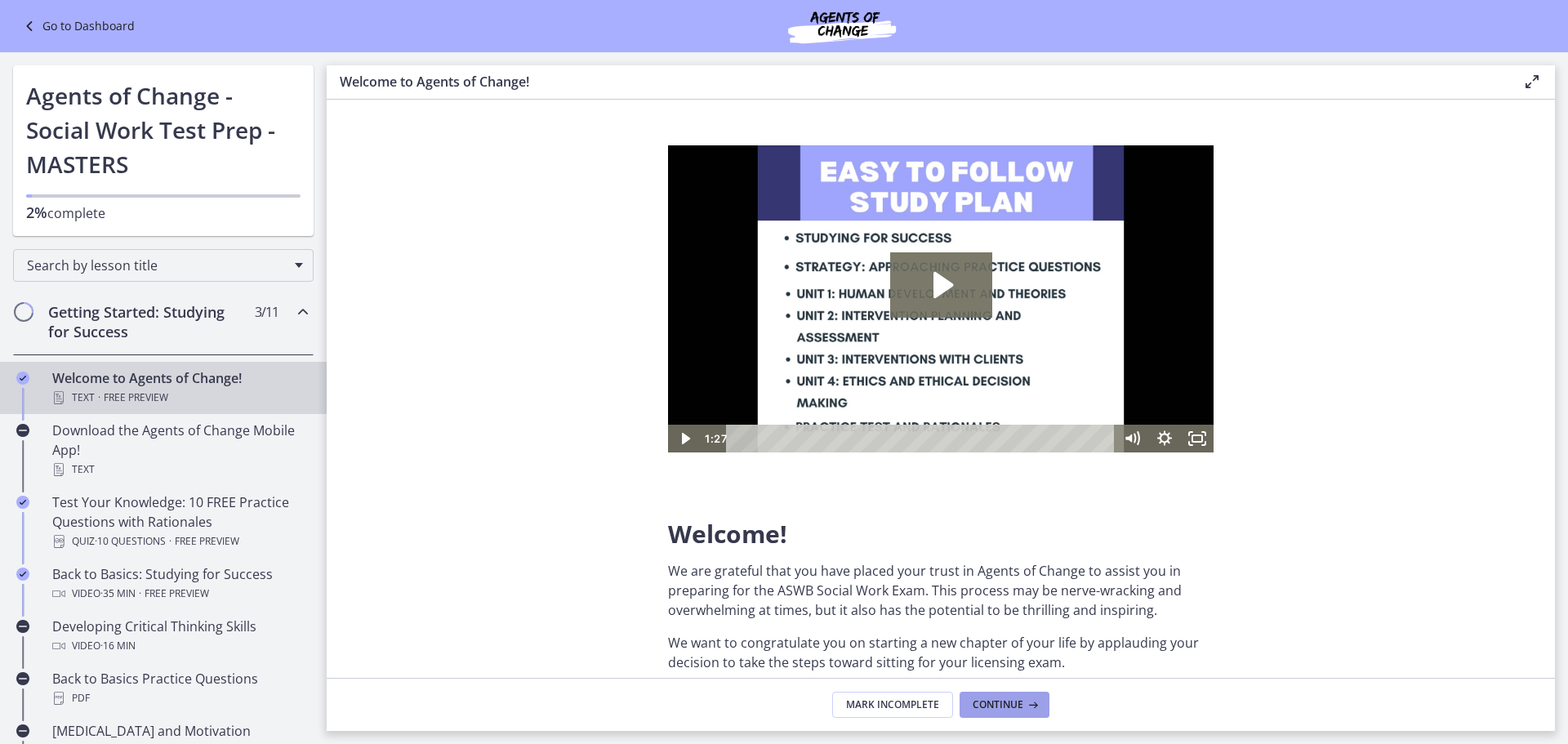 scroll, scrollTop: 0, scrollLeft: 0, axis: both 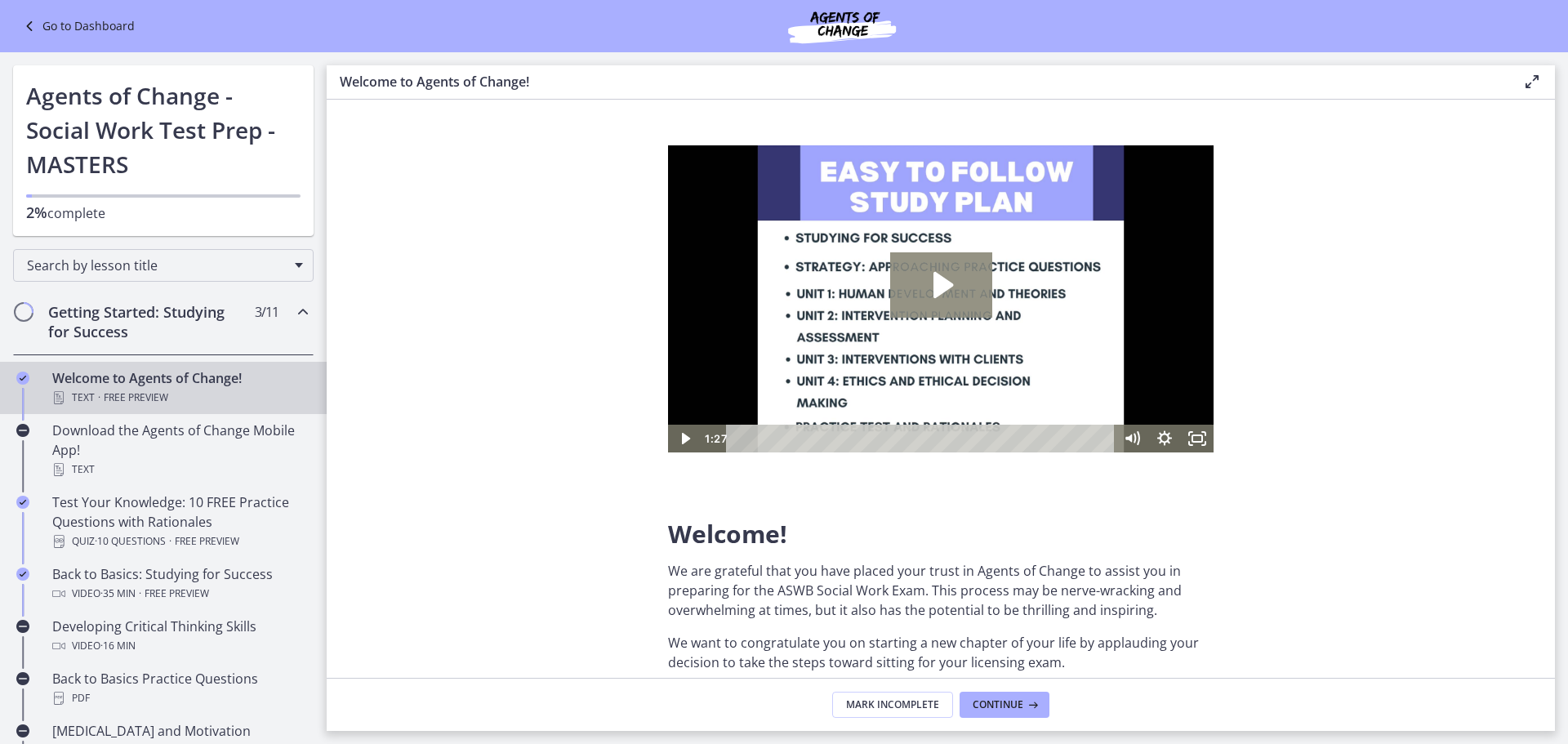 click 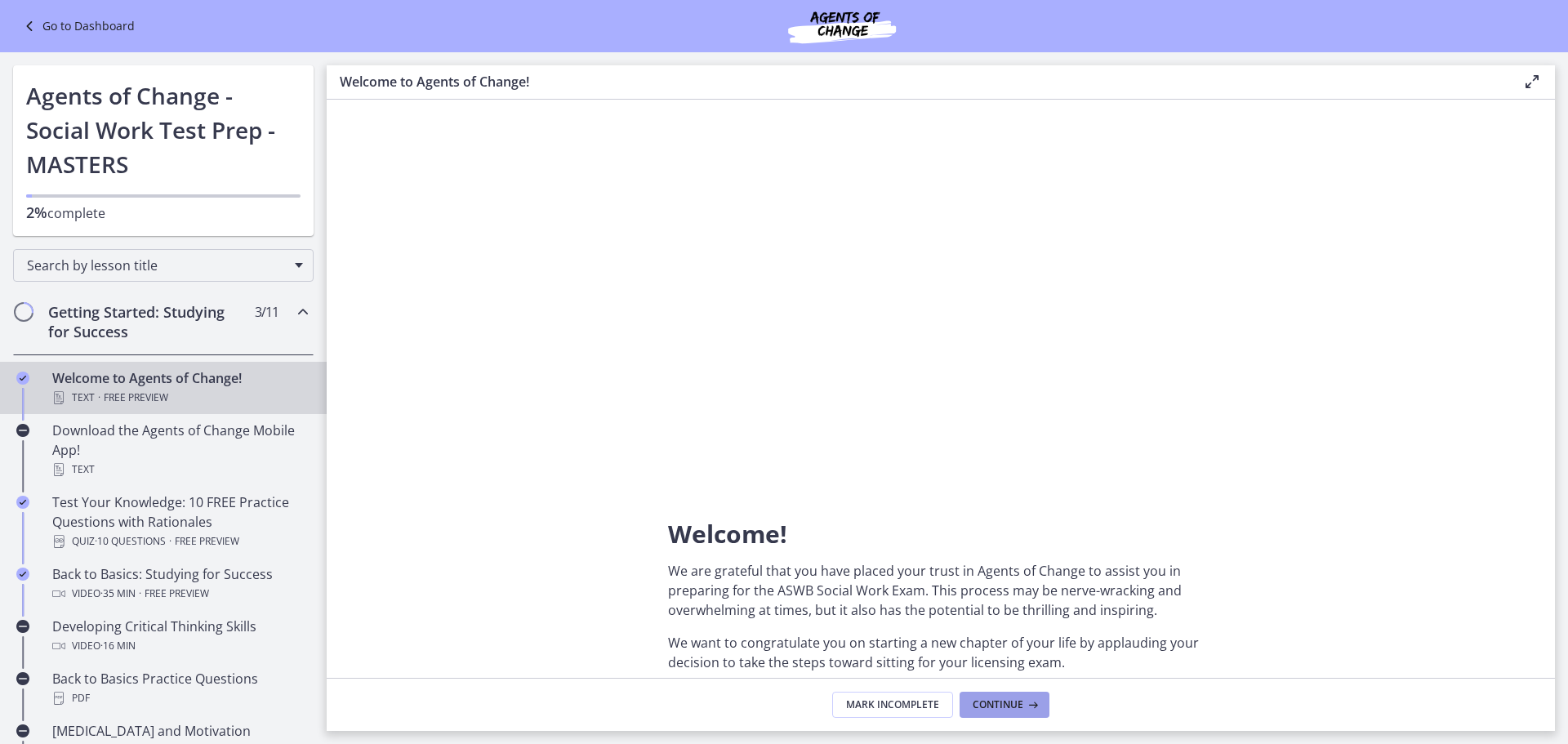 click at bounding box center (1031, 705) 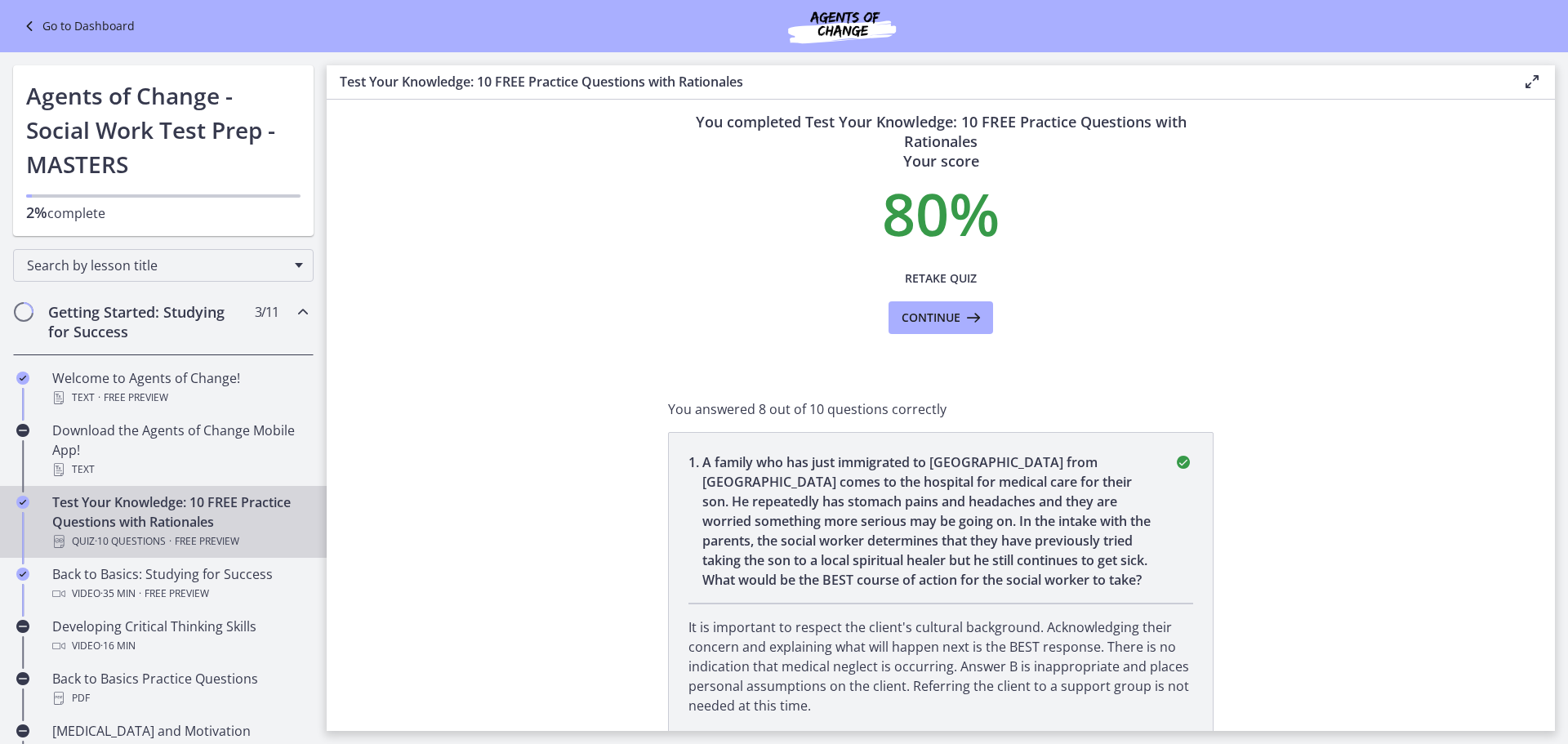 scroll, scrollTop: 0, scrollLeft: 0, axis: both 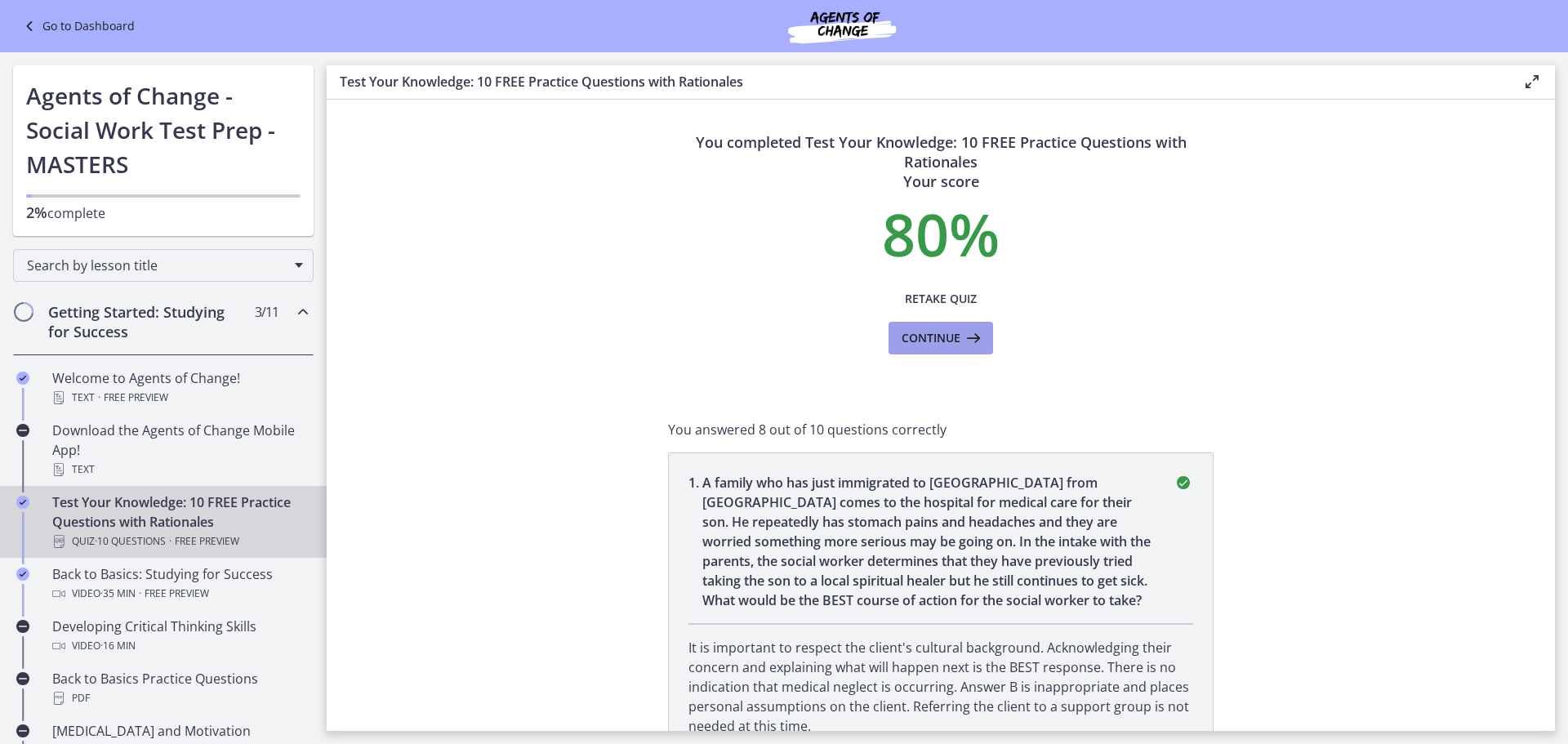 click on "Continue" at bounding box center (931, 338) 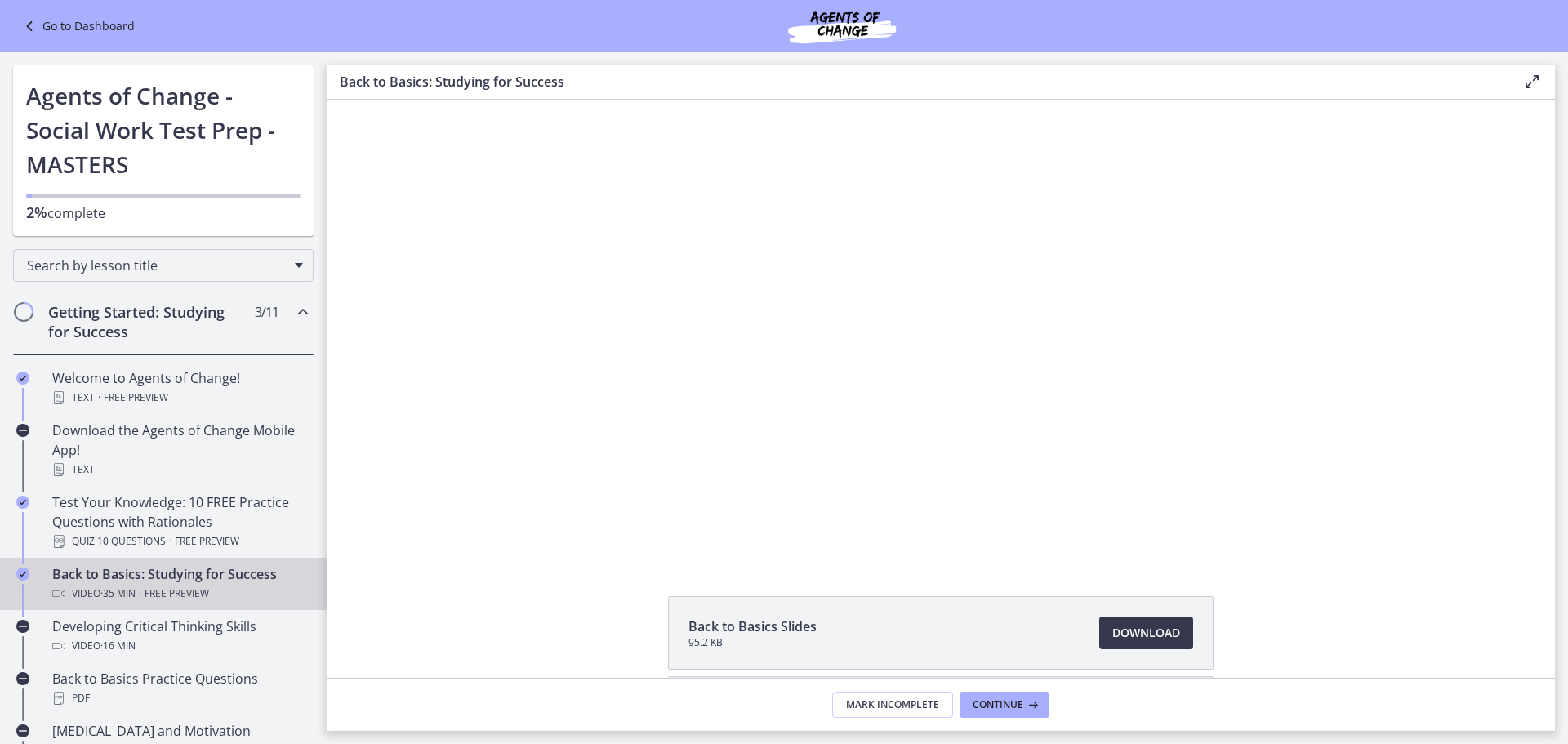 scroll, scrollTop: 0, scrollLeft: 0, axis: both 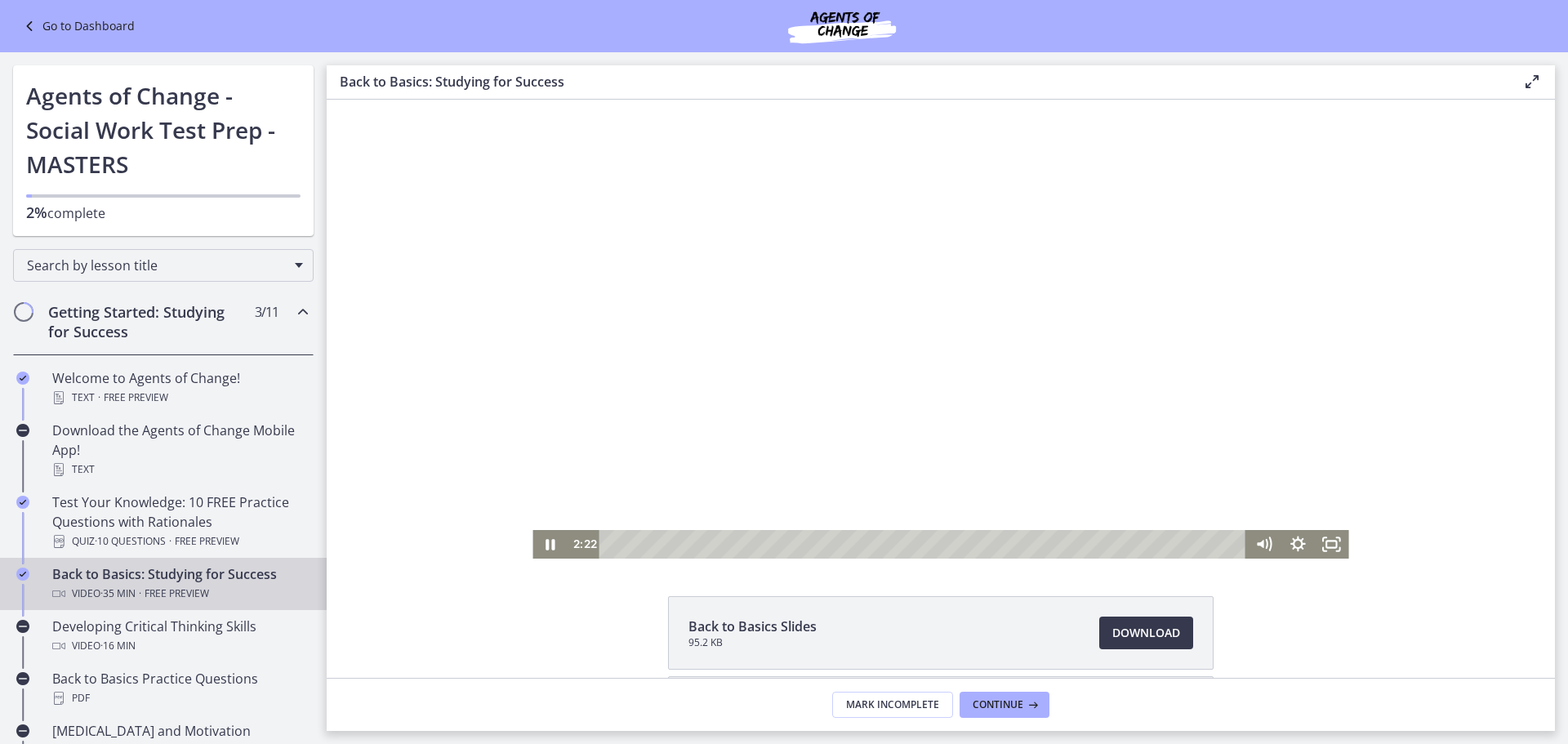 click at bounding box center [940, 329] 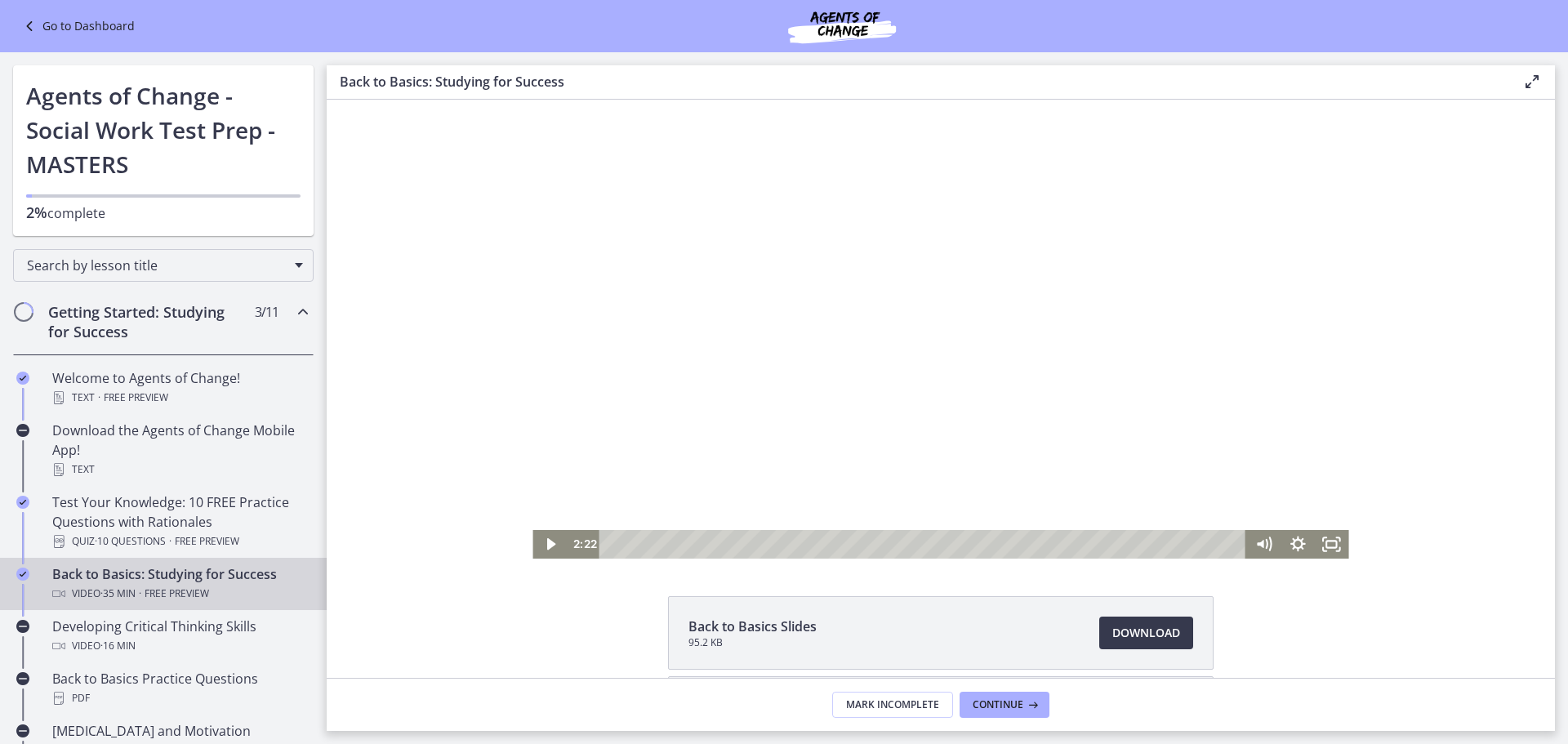 click at bounding box center [940, 329] 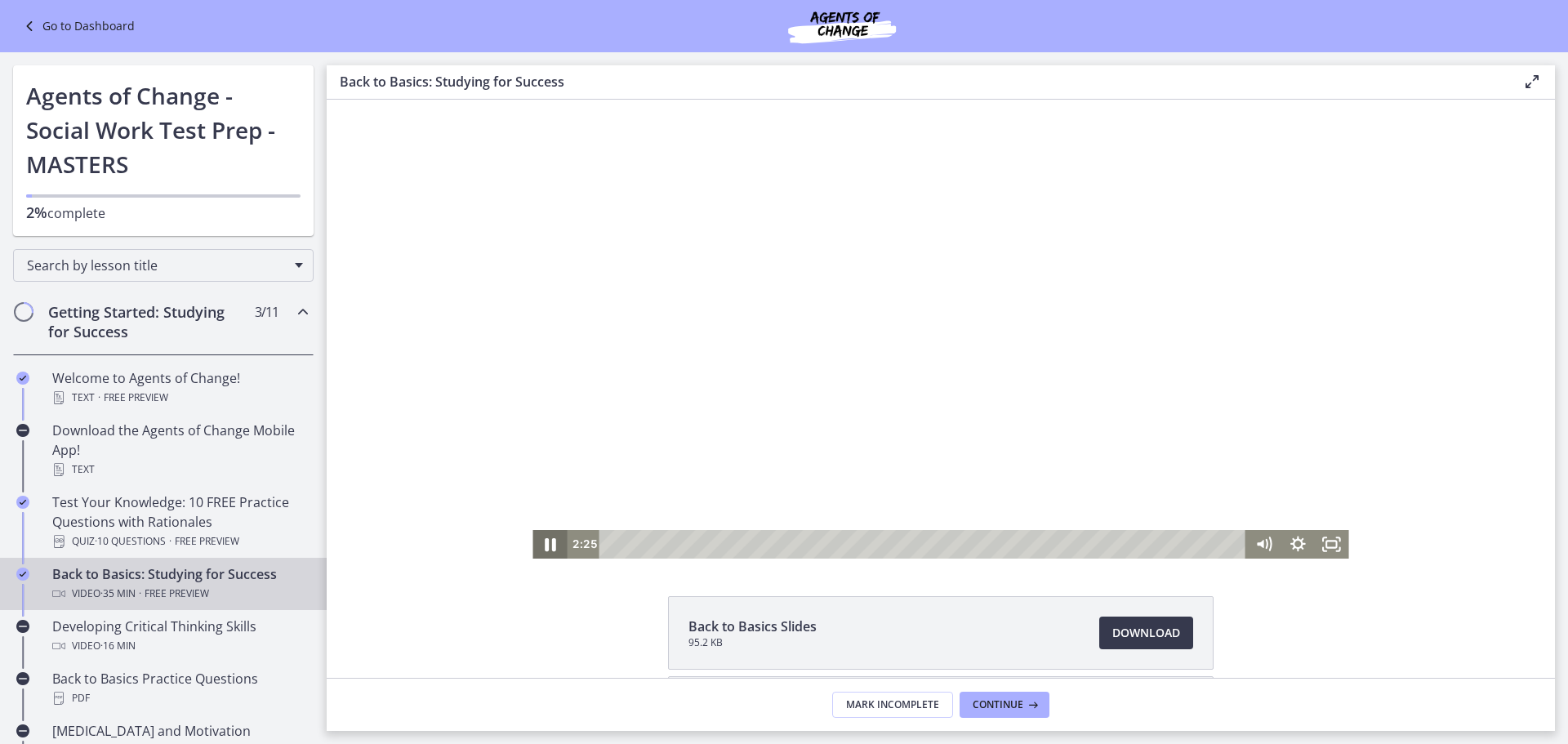 click 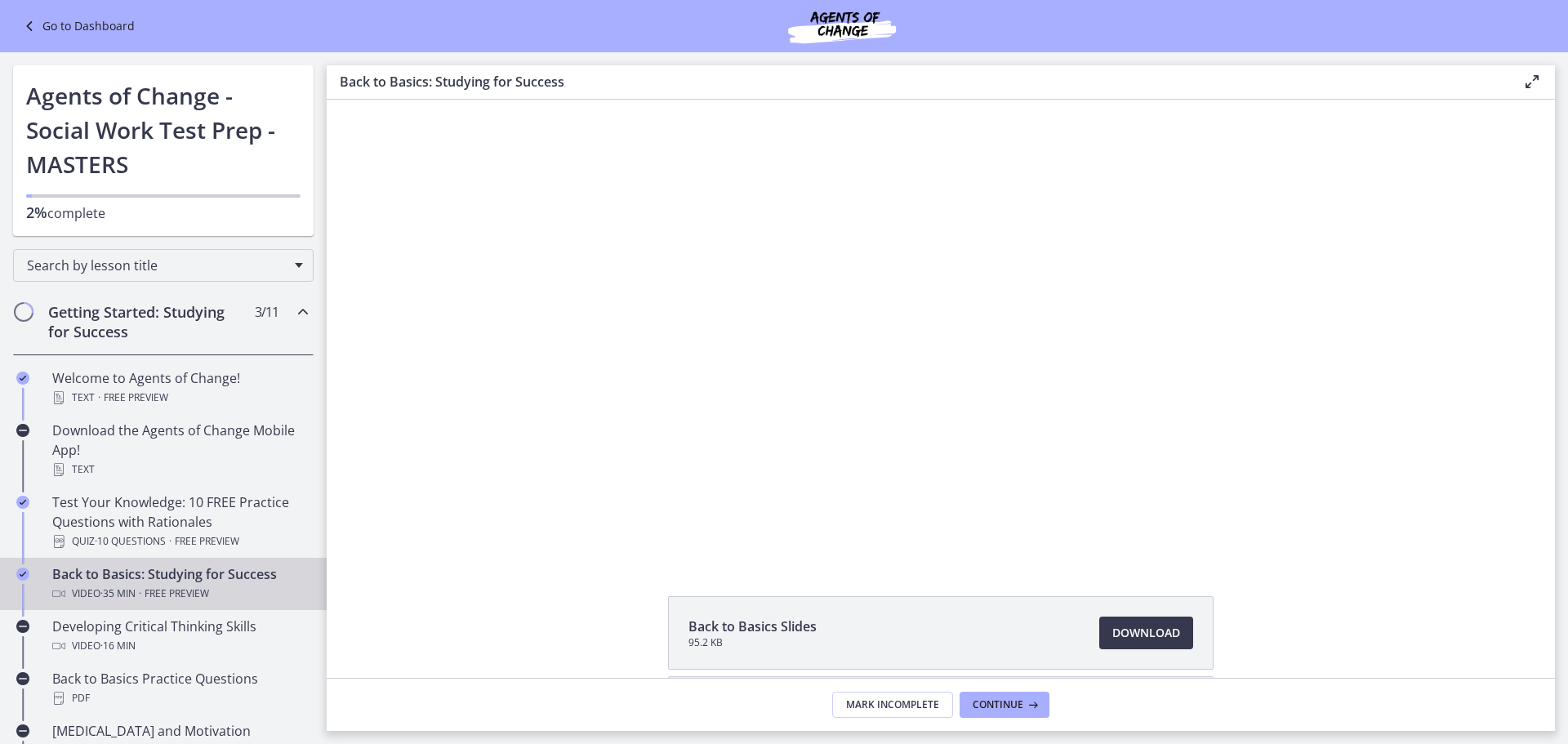 click on "Go to Dashboard" at bounding box center [784, 26] 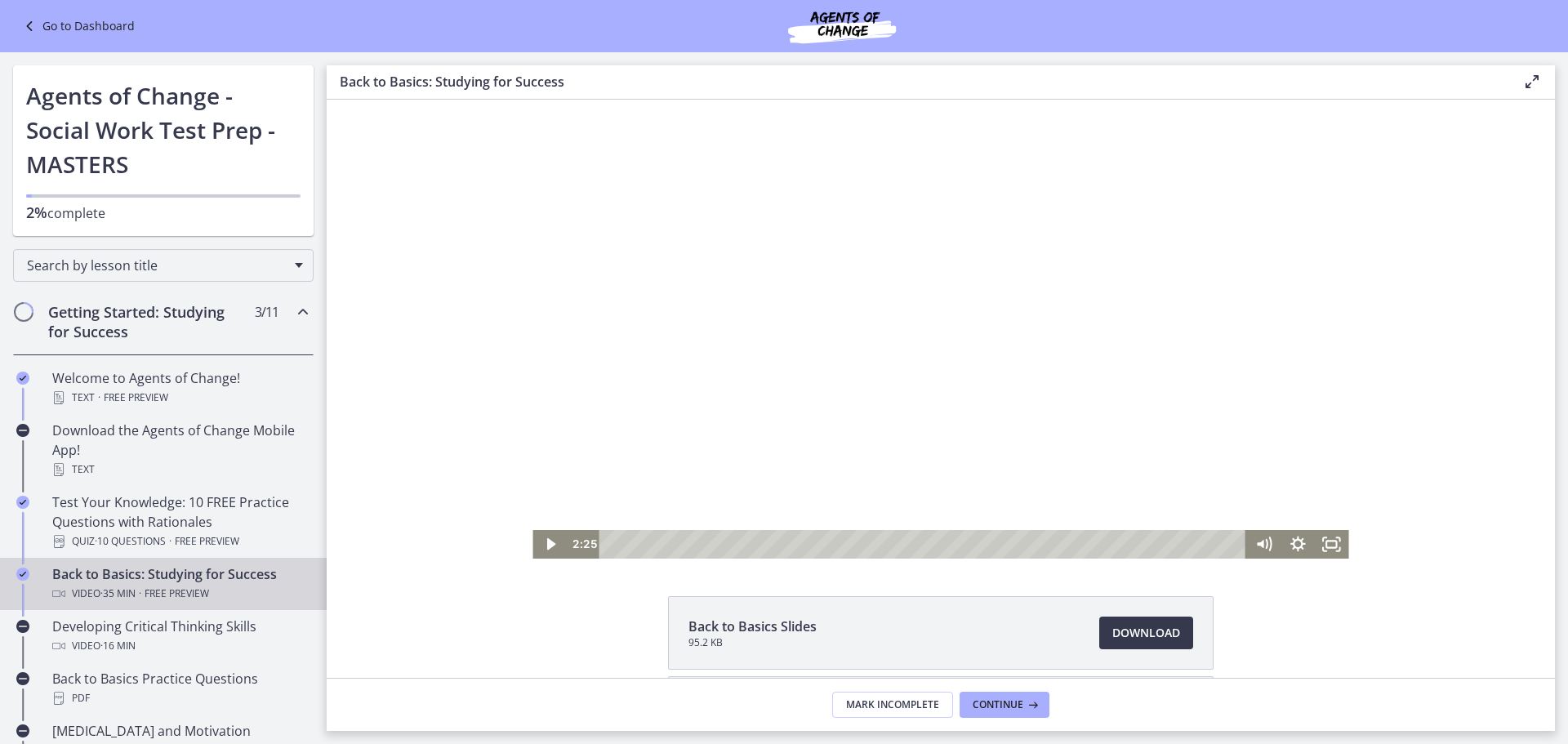 click at bounding box center (940, 329) 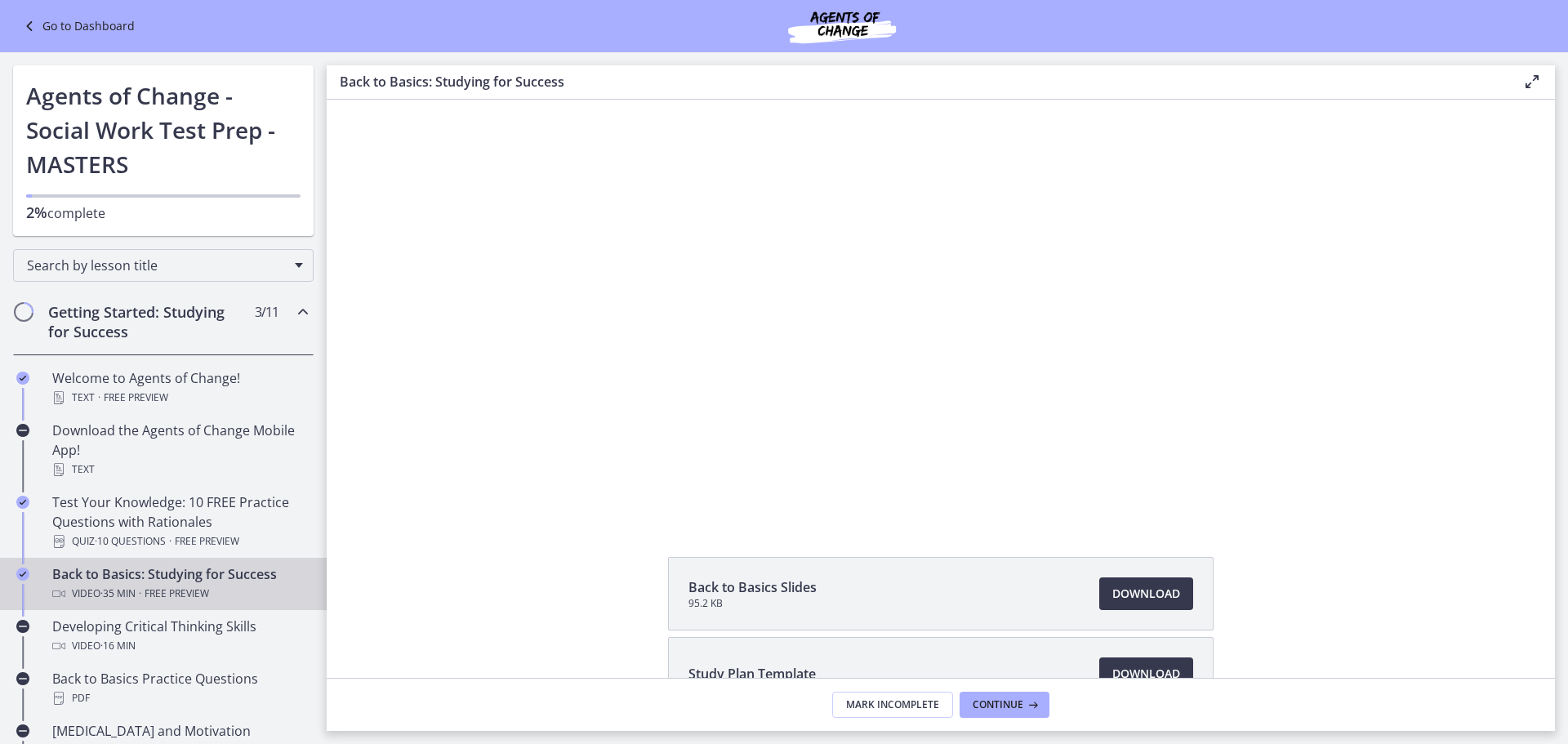 scroll, scrollTop: 0, scrollLeft: 0, axis: both 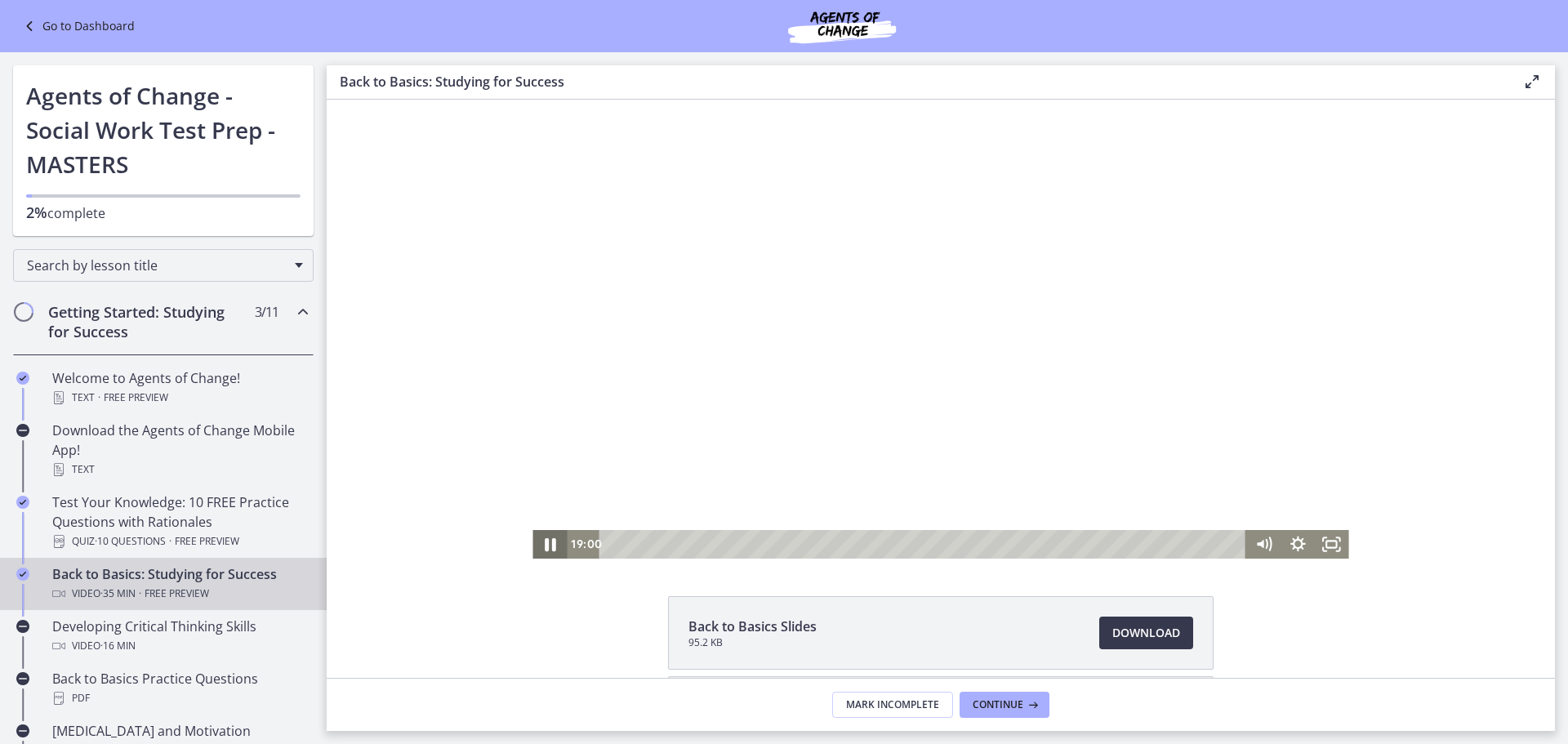 click 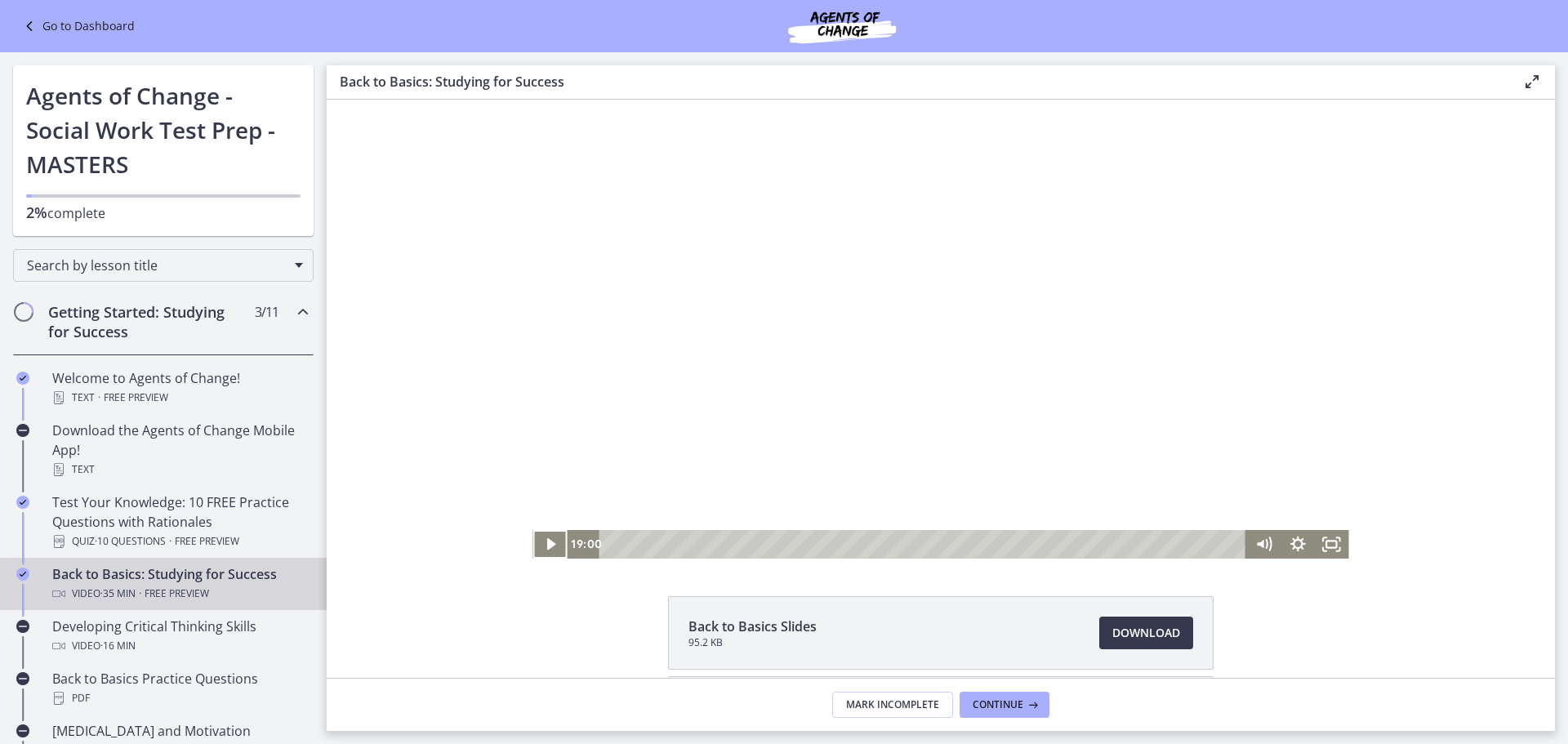type 